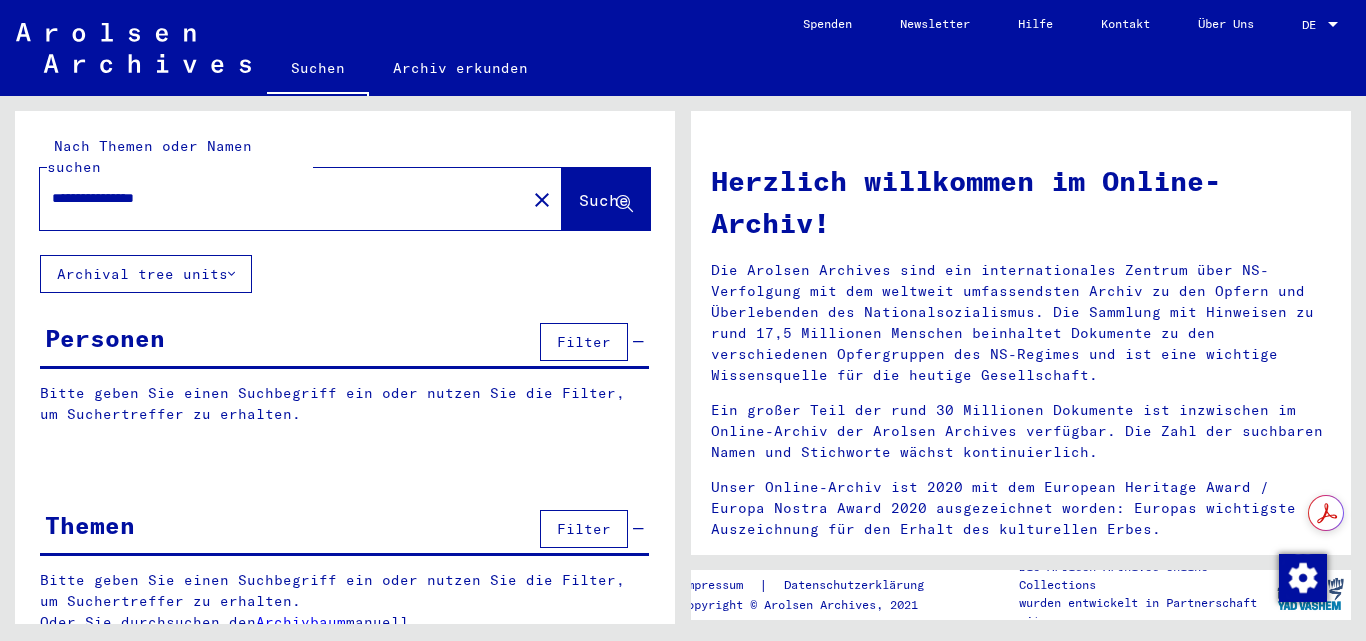 scroll, scrollTop: 0, scrollLeft: 0, axis: both 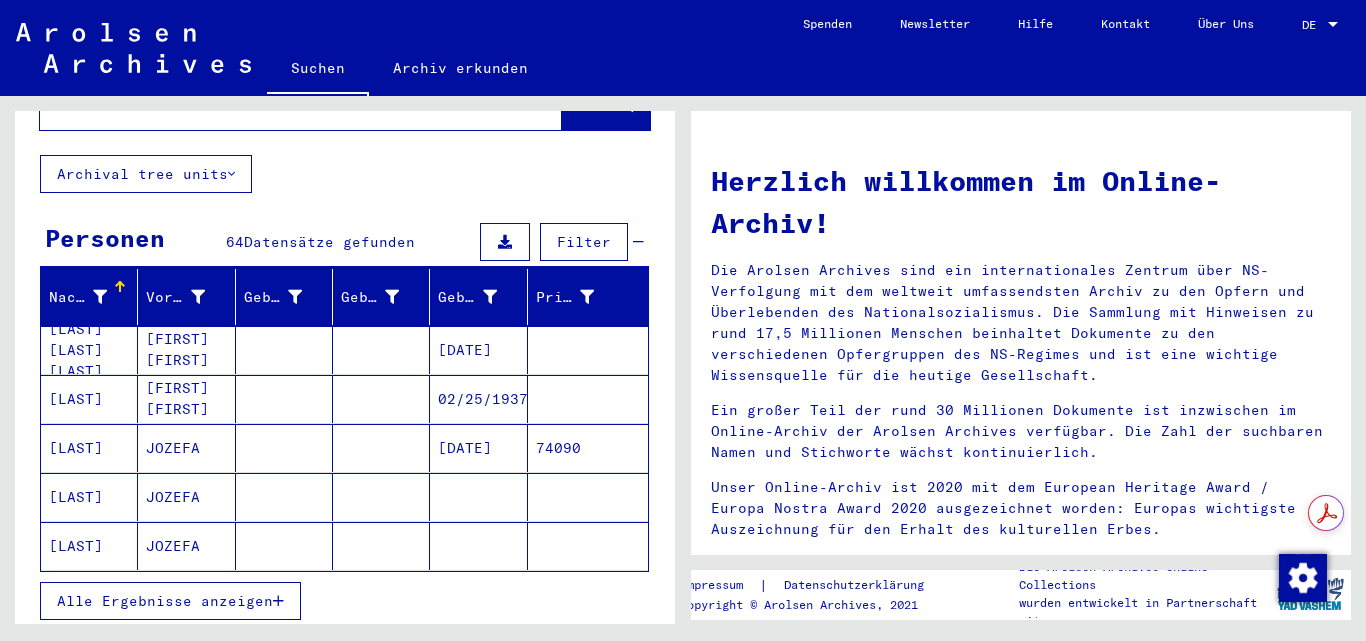 click on "Alle Ergebnisse anzeigen" at bounding box center (165, 601) 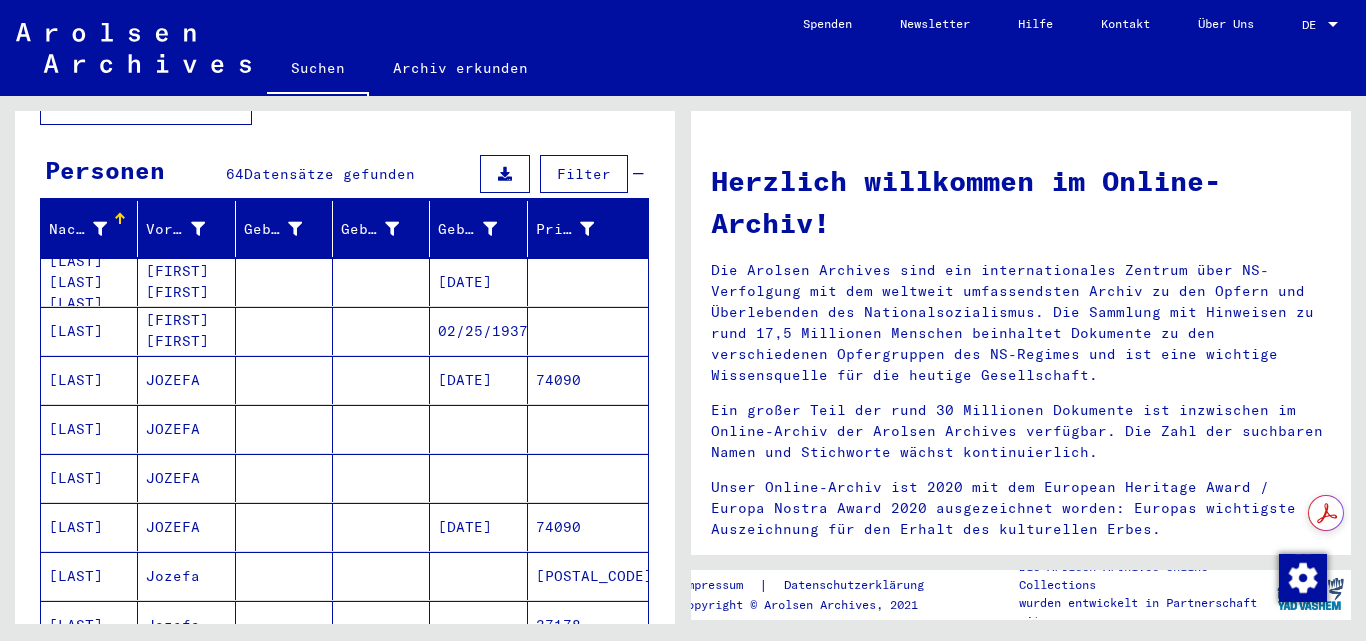 scroll, scrollTop: 300, scrollLeft: 0, axis: vertical 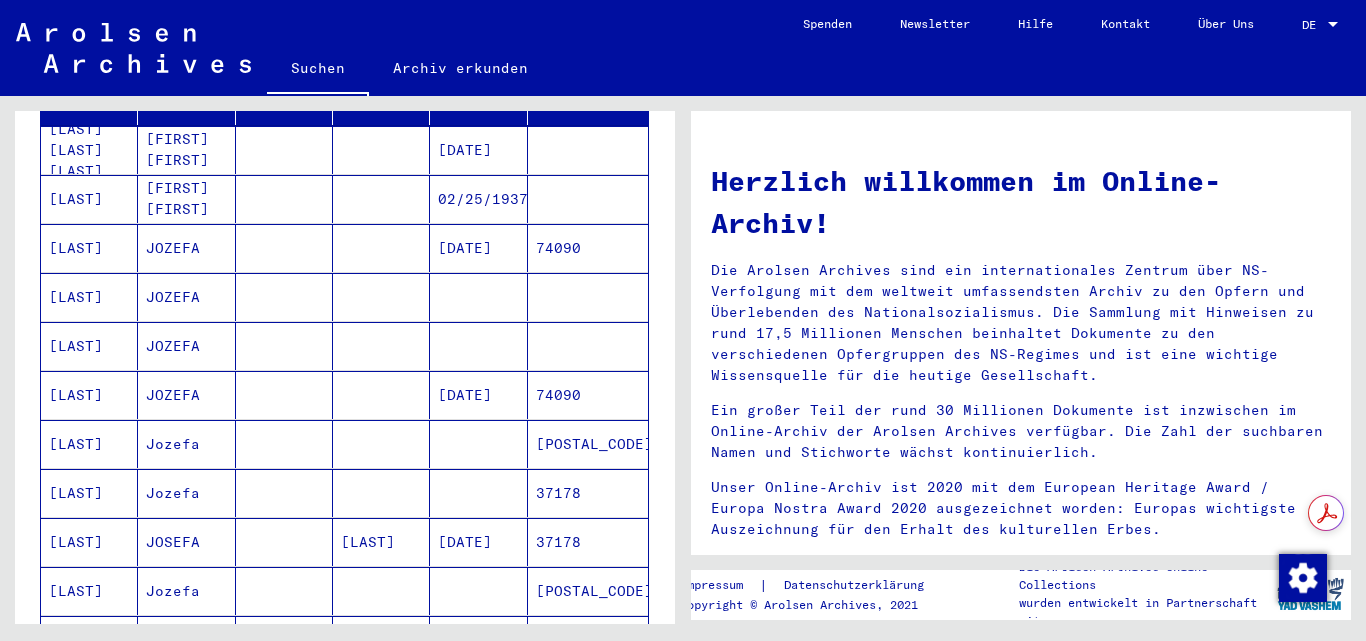 click on "Jozefa" at bounding box center [186, 493] 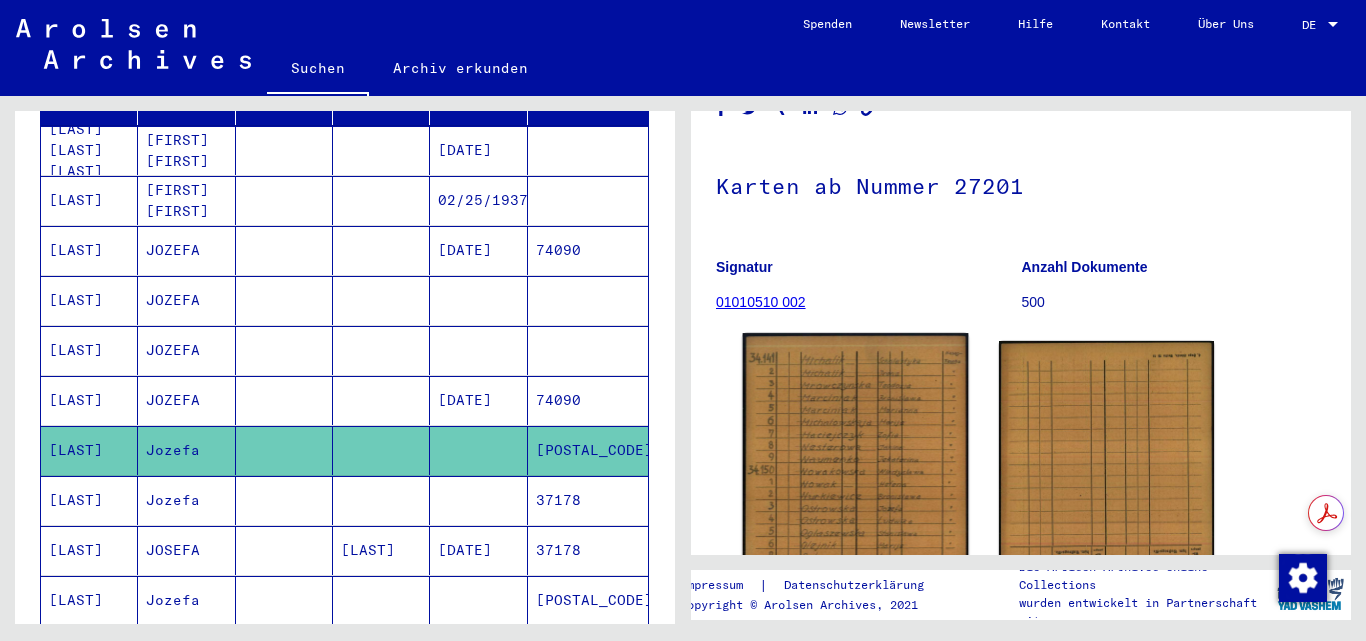 scroll, scrollTop: 100, scrollLeft: 0, axis: vertical 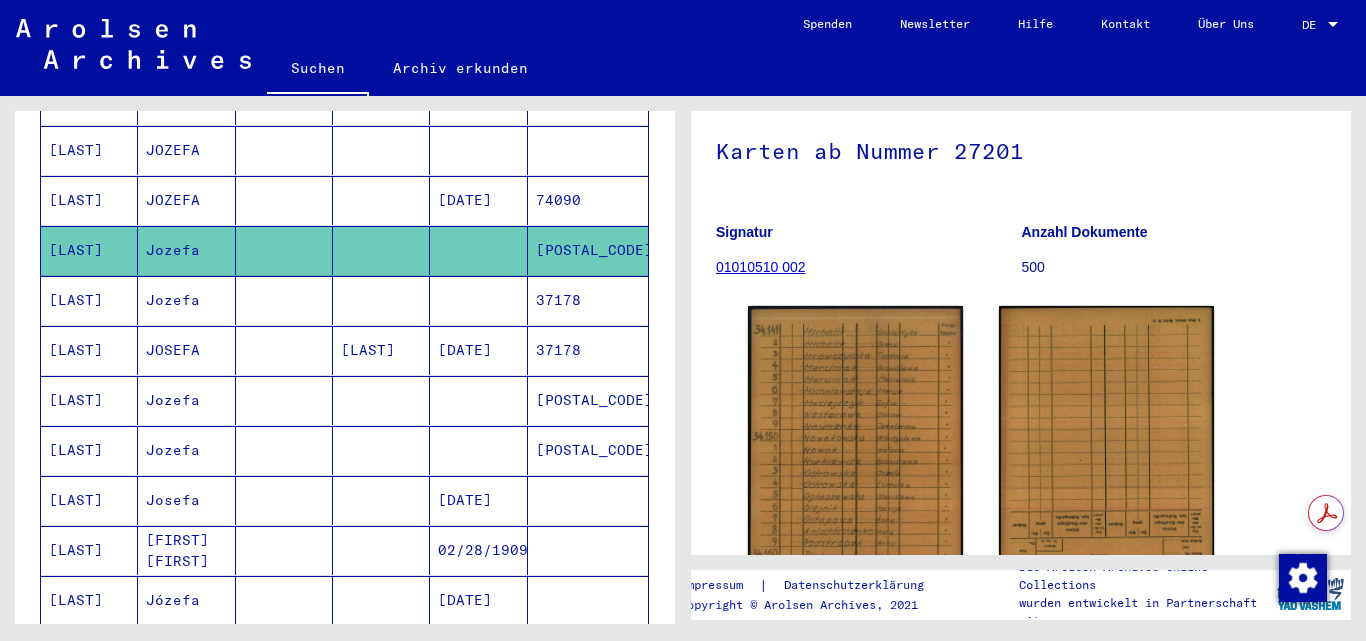click on "Jozefa" at bounding box center [186, 450] 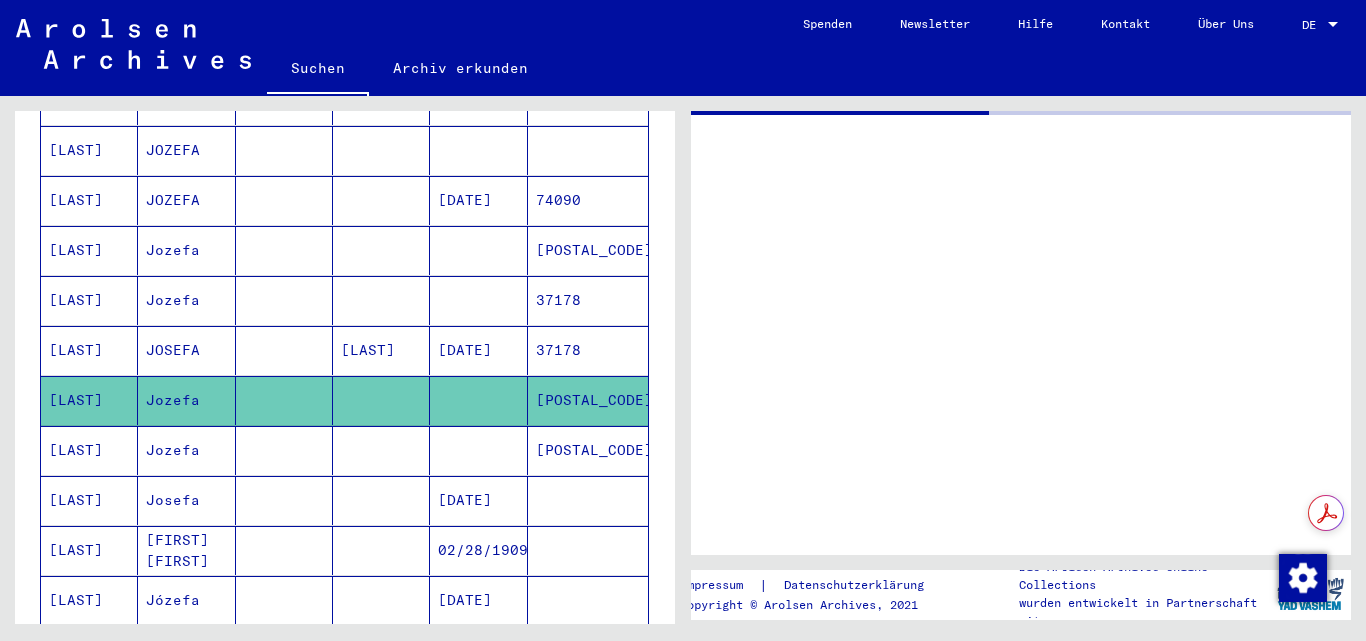 scroll, scrollTop: 0, scrollLeft: 0, axis: both 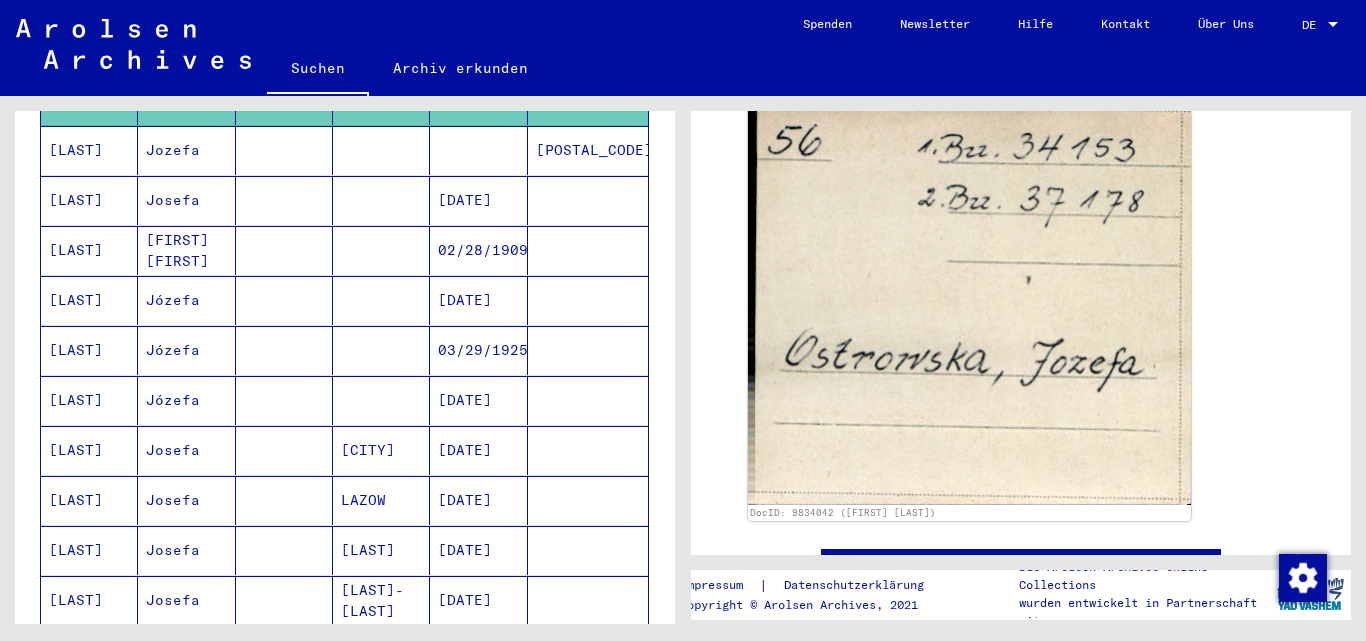 click on "Józefa" at bounding box center [186, 450] 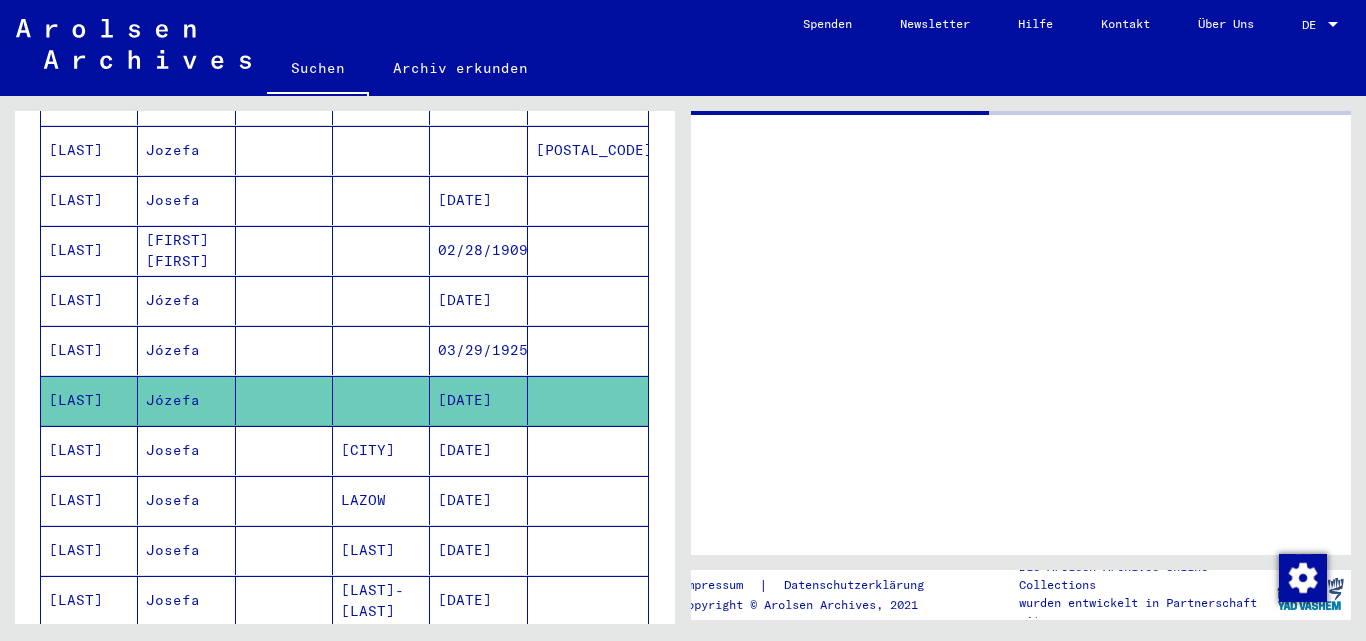 scroll, scrollTop: 0, scrollLeft: 0, axis: both 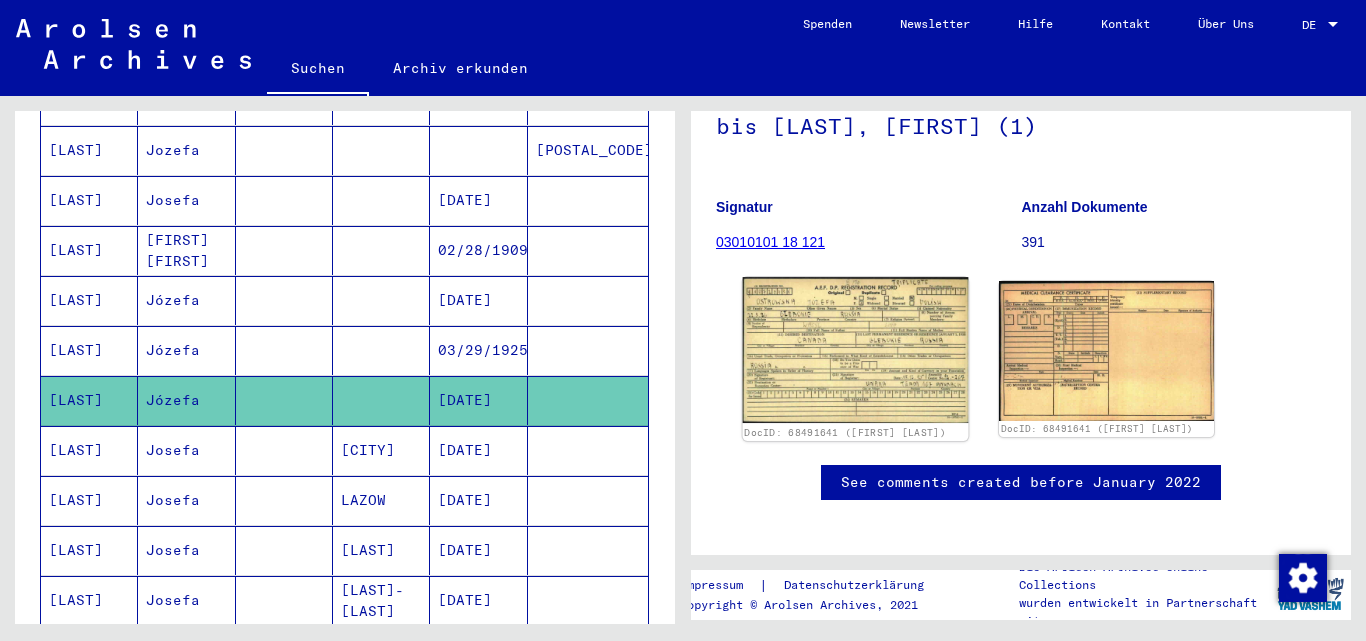 click 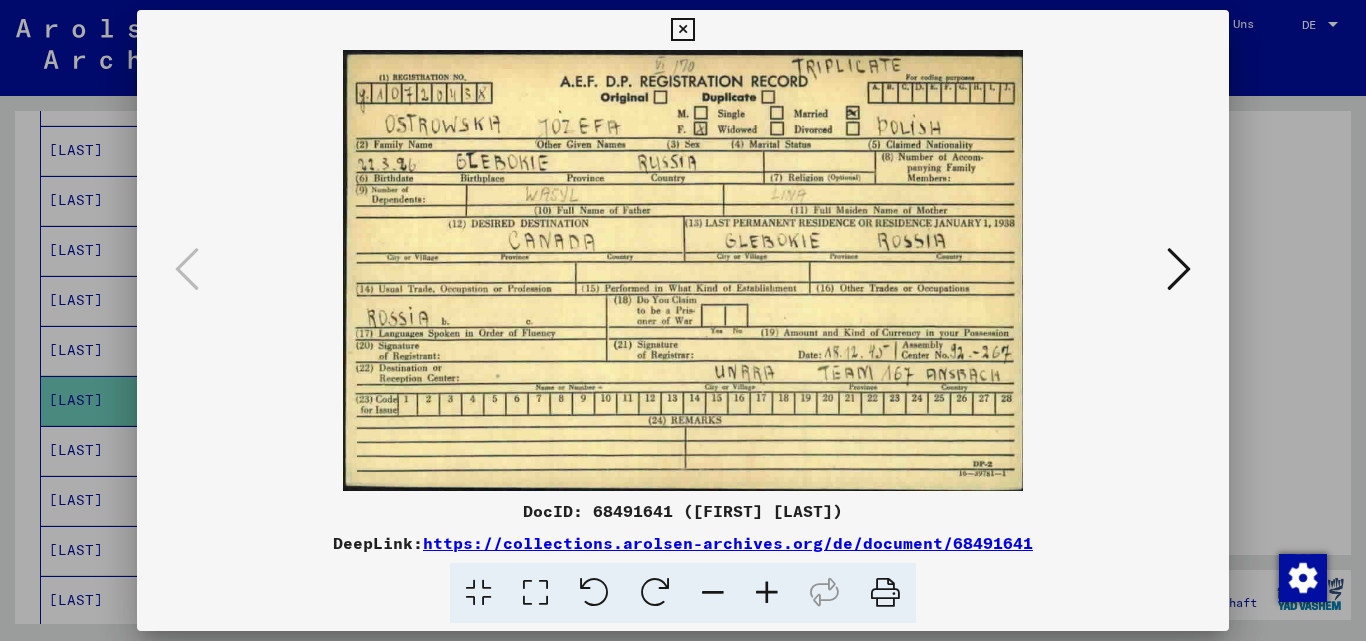 click at bounding box center [683, 320] 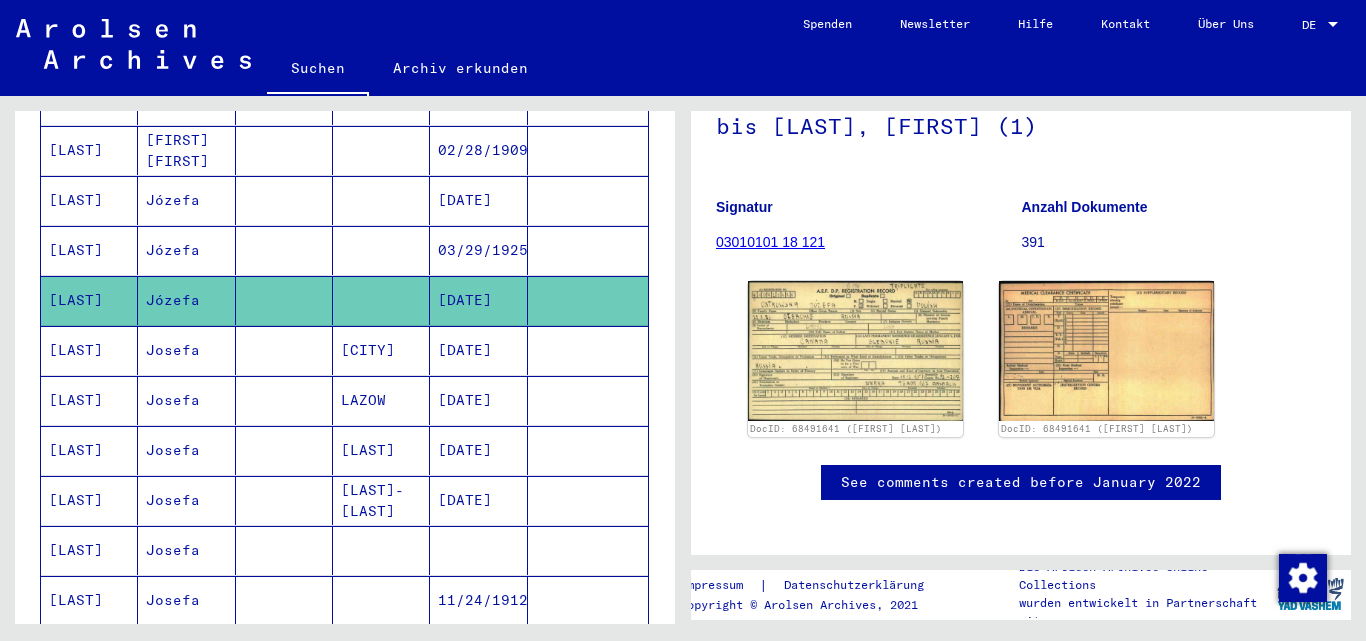 scroll, scrollTop: 1000, scrollLeft: 0, axis: vertical 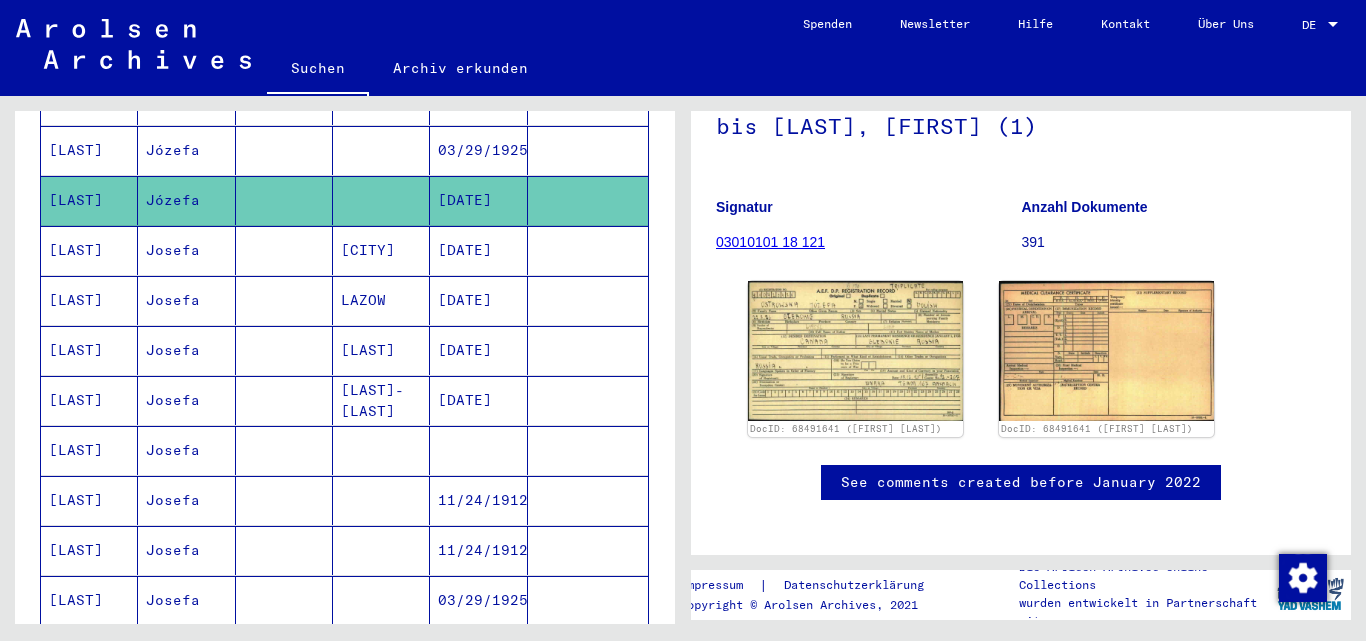 click at bounding box center [284, 500] 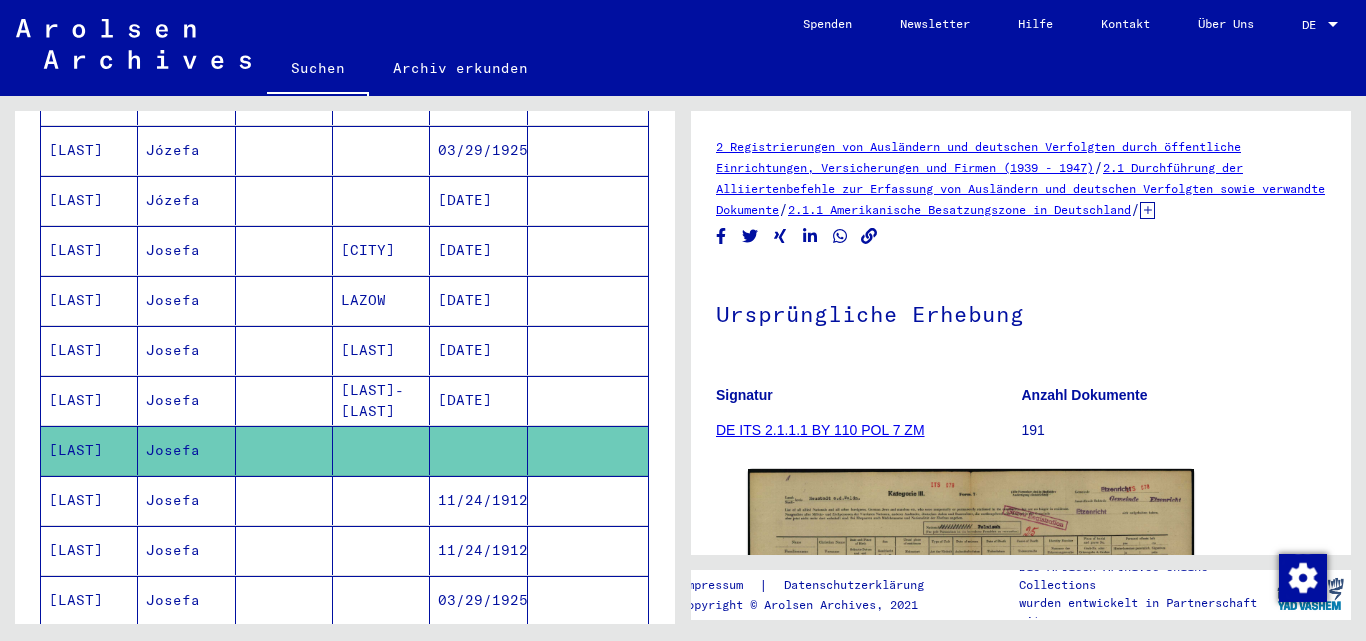 scroll, scrollTop: 0, scrollLeft: 0, axis: both 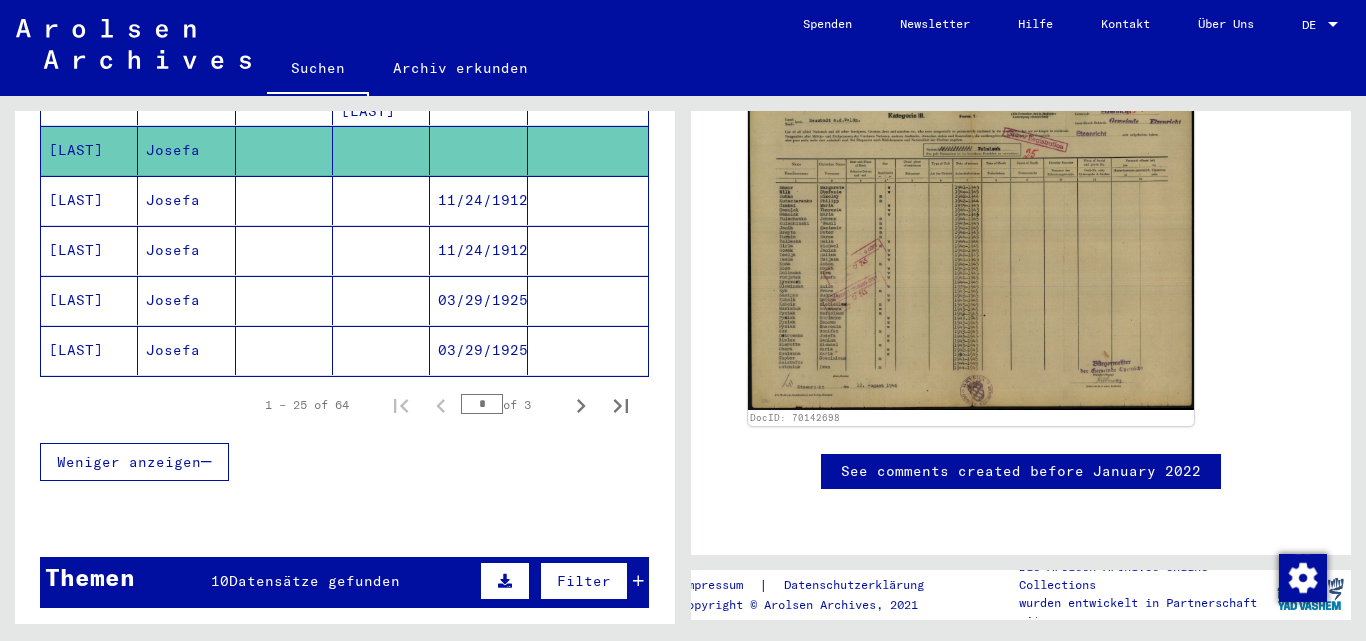 click at bounding box center [381, 300] 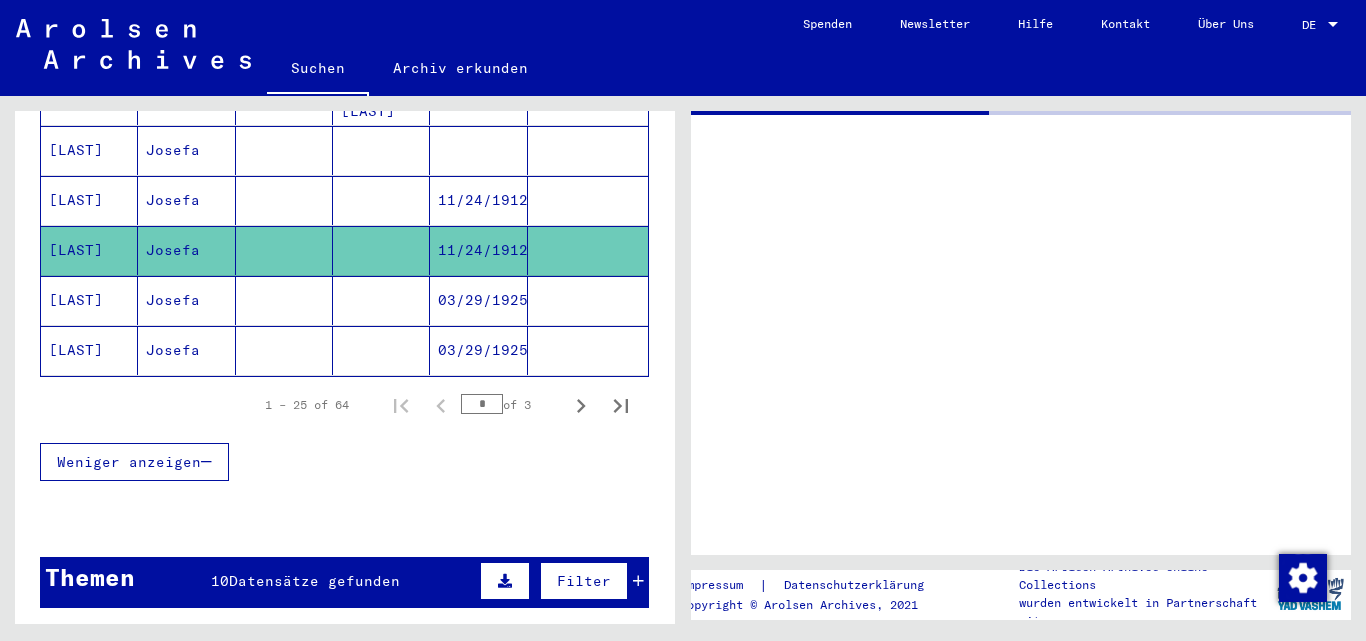 scroll, scrollTop: 0, scrollLeft: 0, axis: both 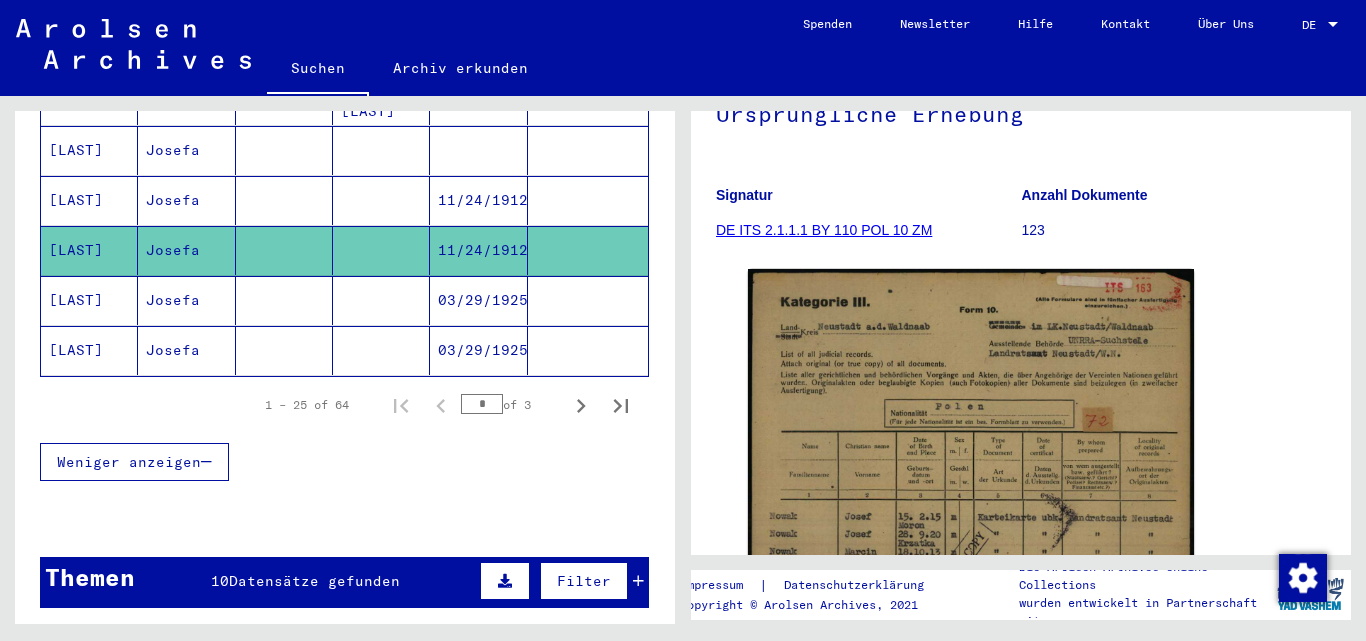 click at bounding box center (381, 250) 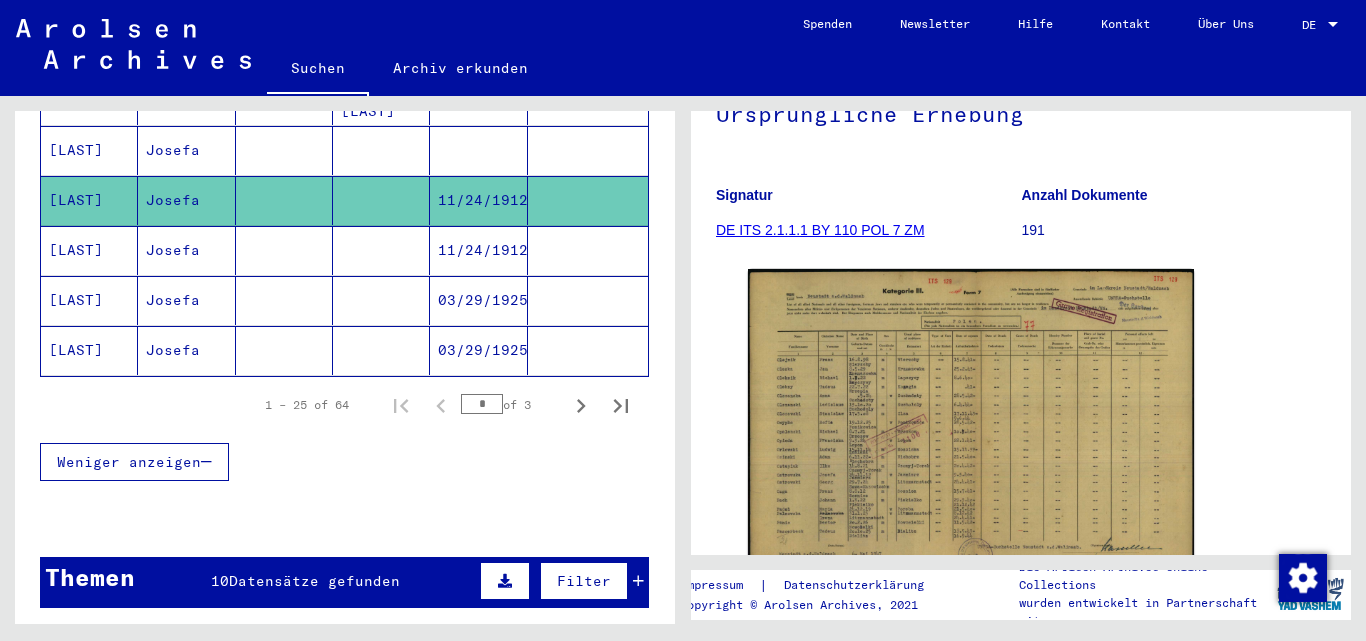 click 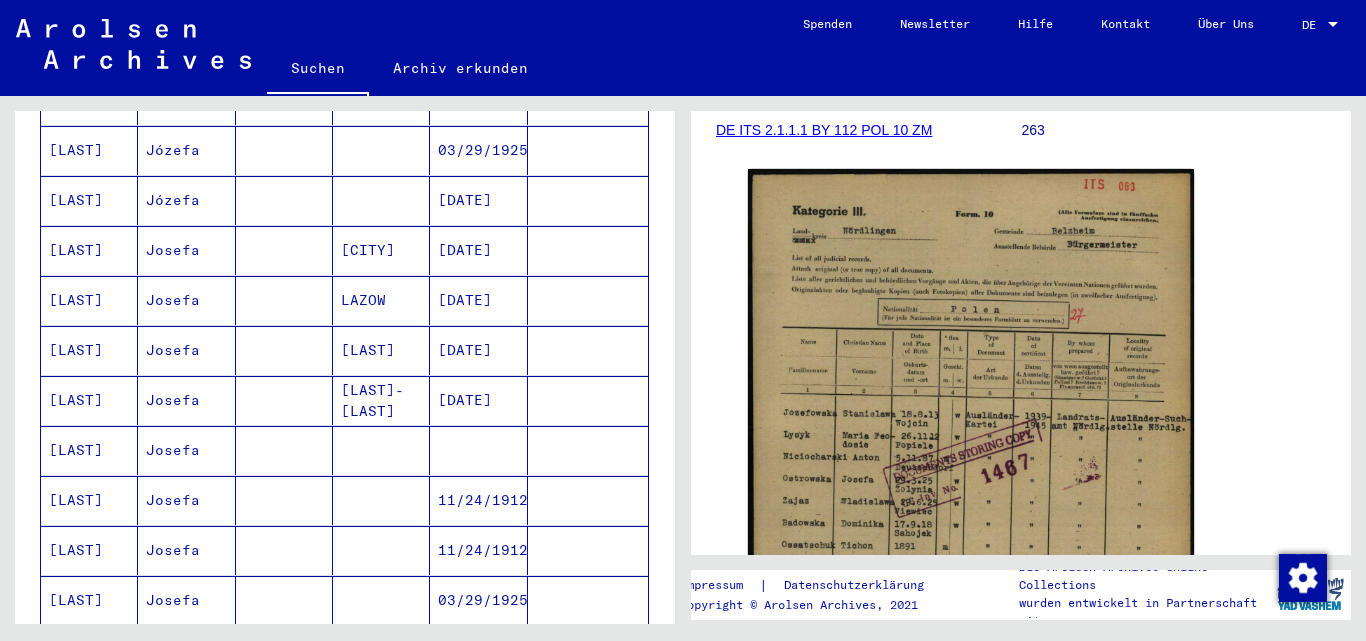 click at bounding box center [284, 500] 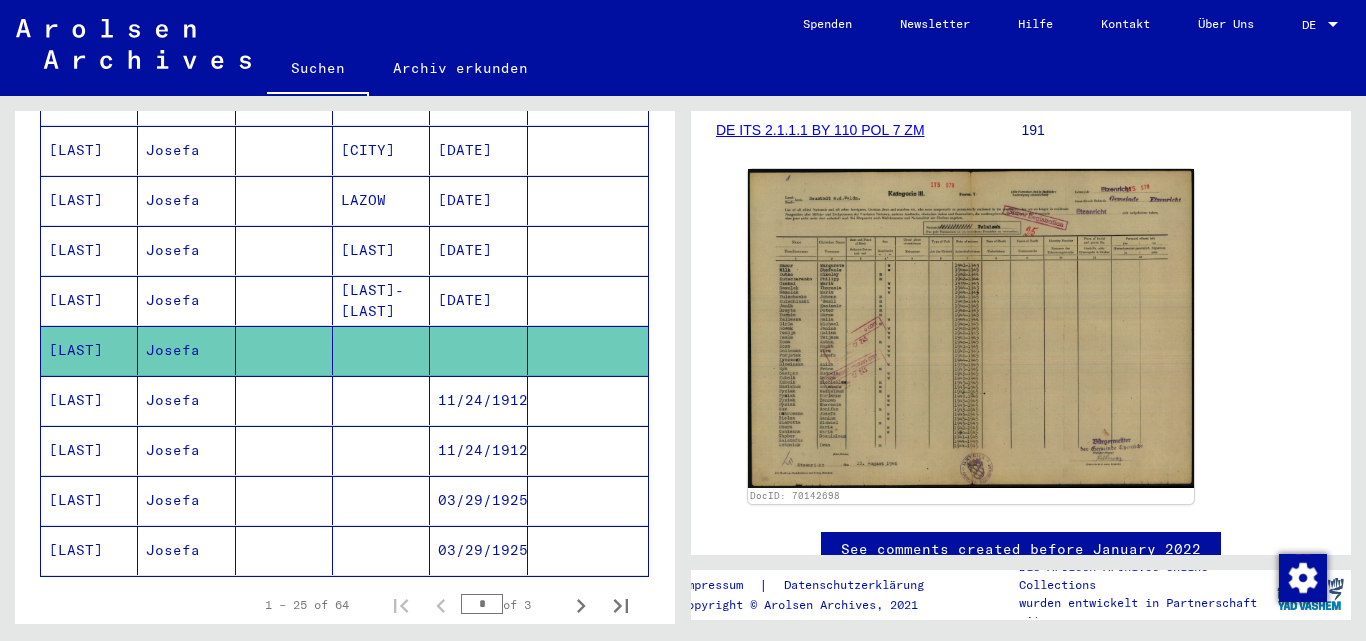 click on "Josefa" at bounding box center [186, 450] 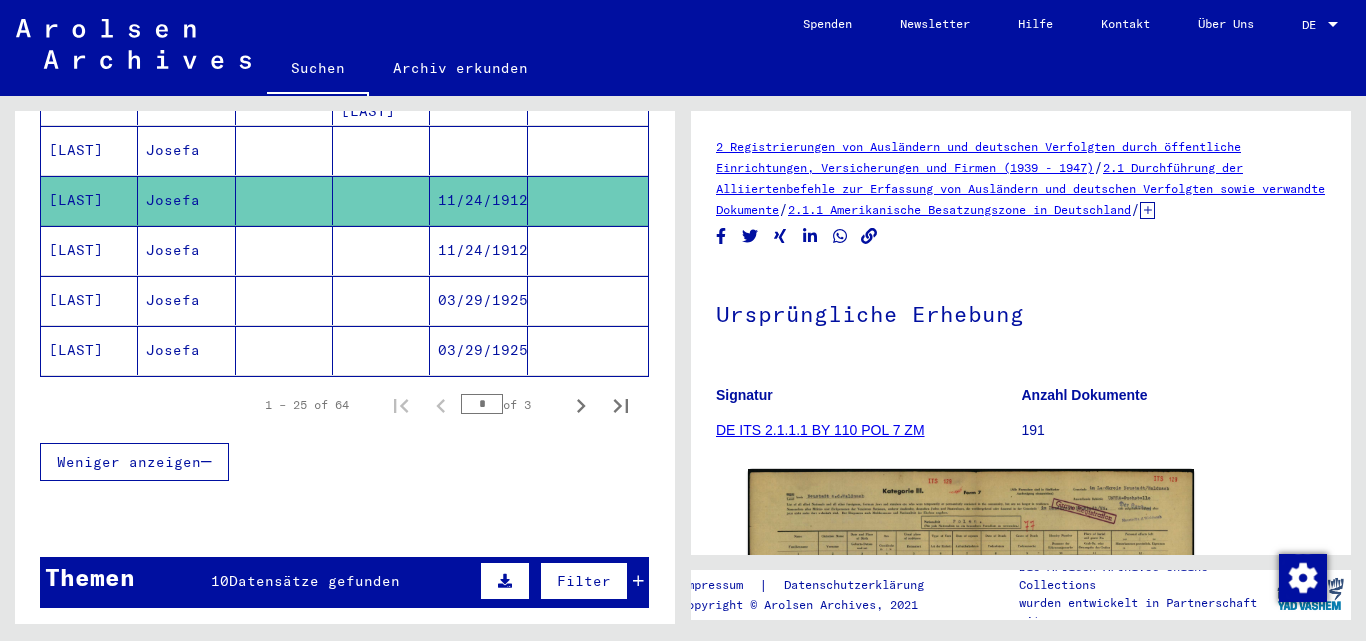 click on "Josefa" at bounding box center [186, 300] 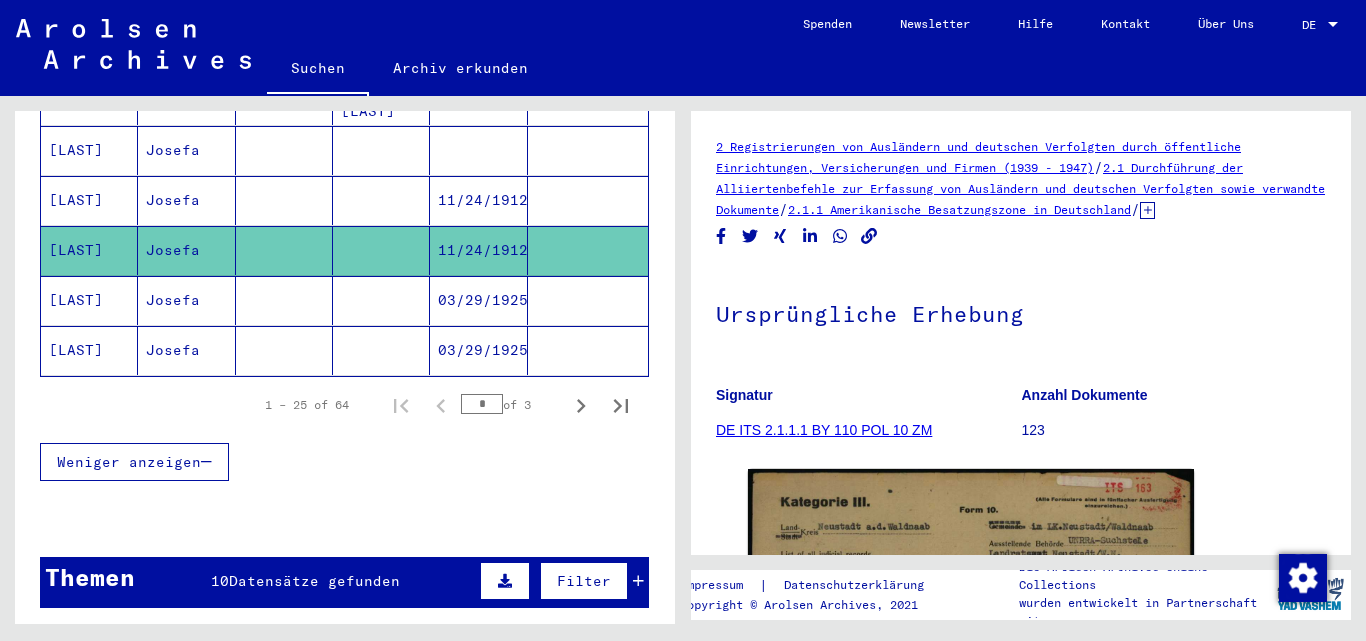 click on "Josefa" at bounding box center [186, 350] 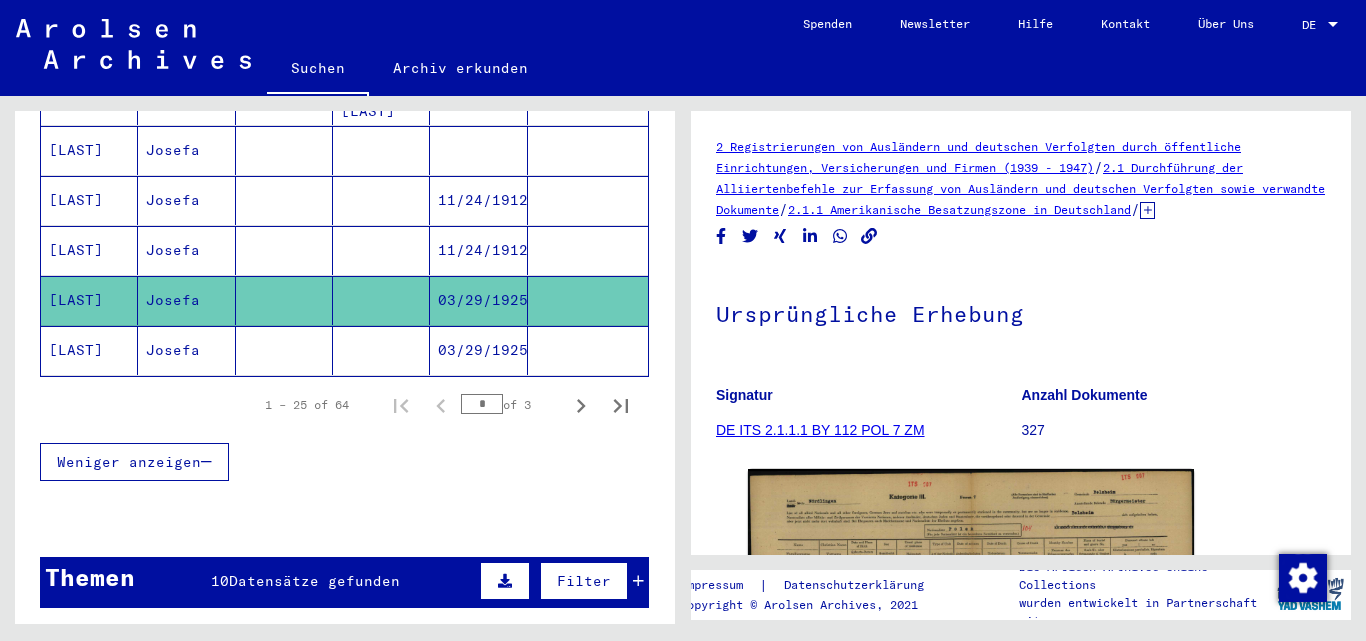 click on "Josefa" 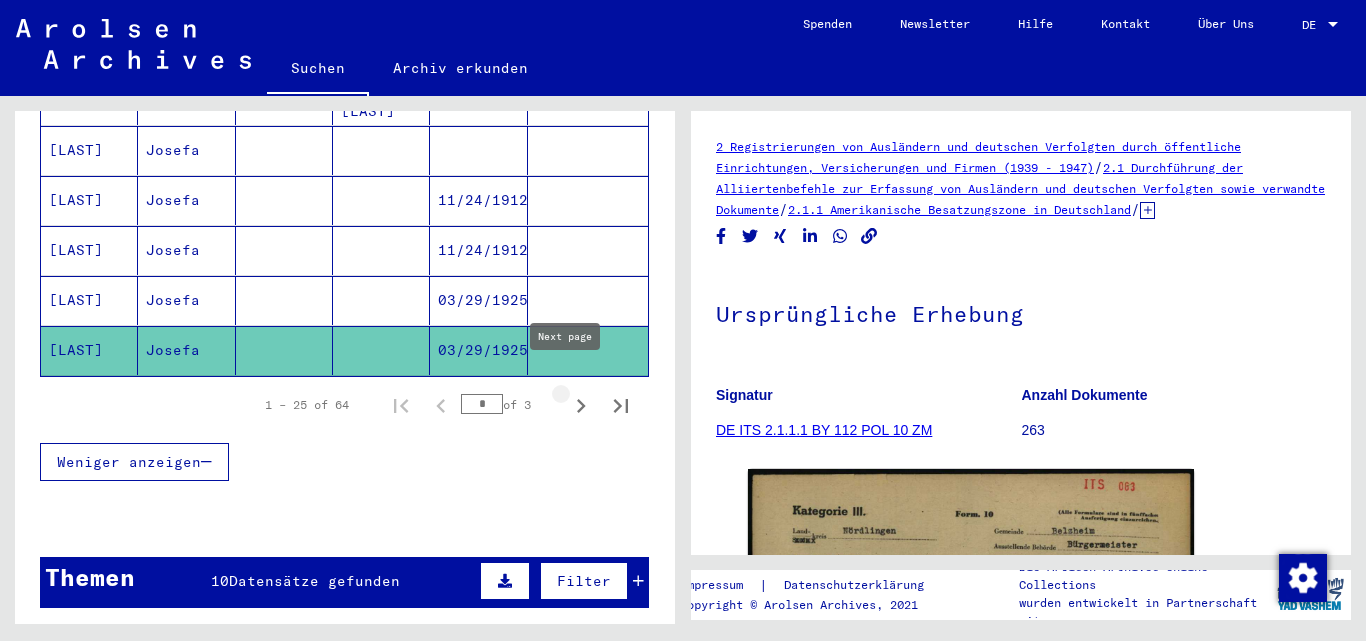 click 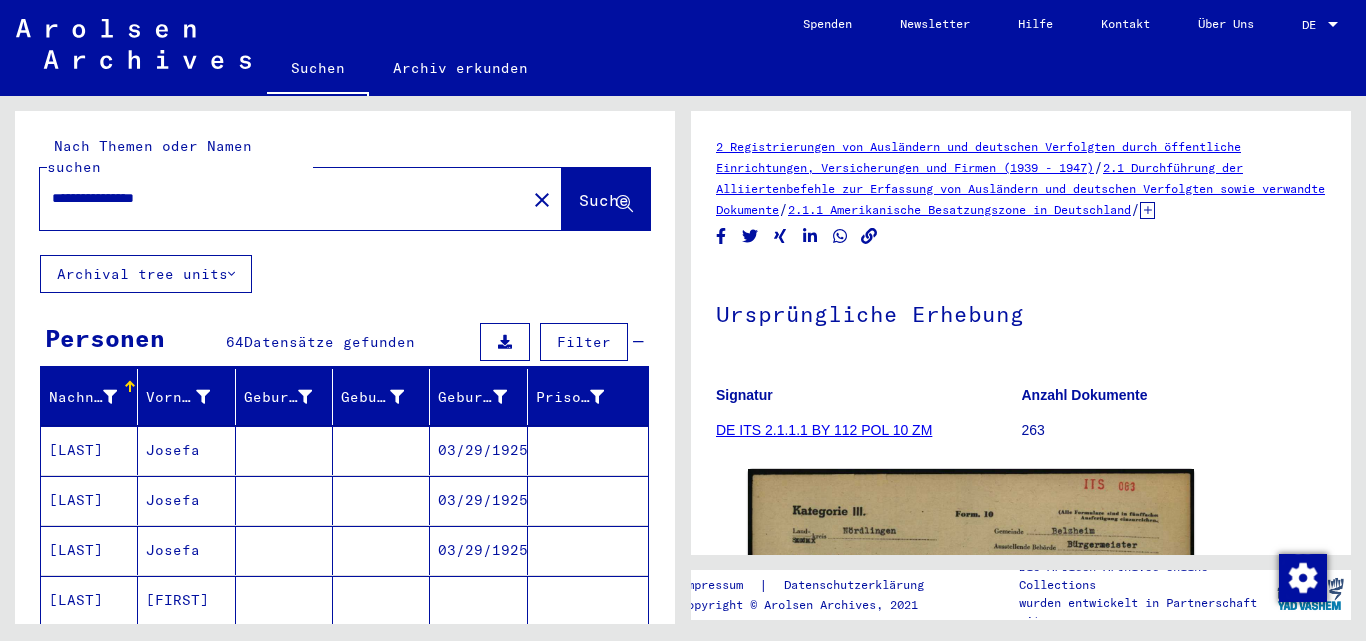 click on "Josefa" at bounding box center (186, 500) 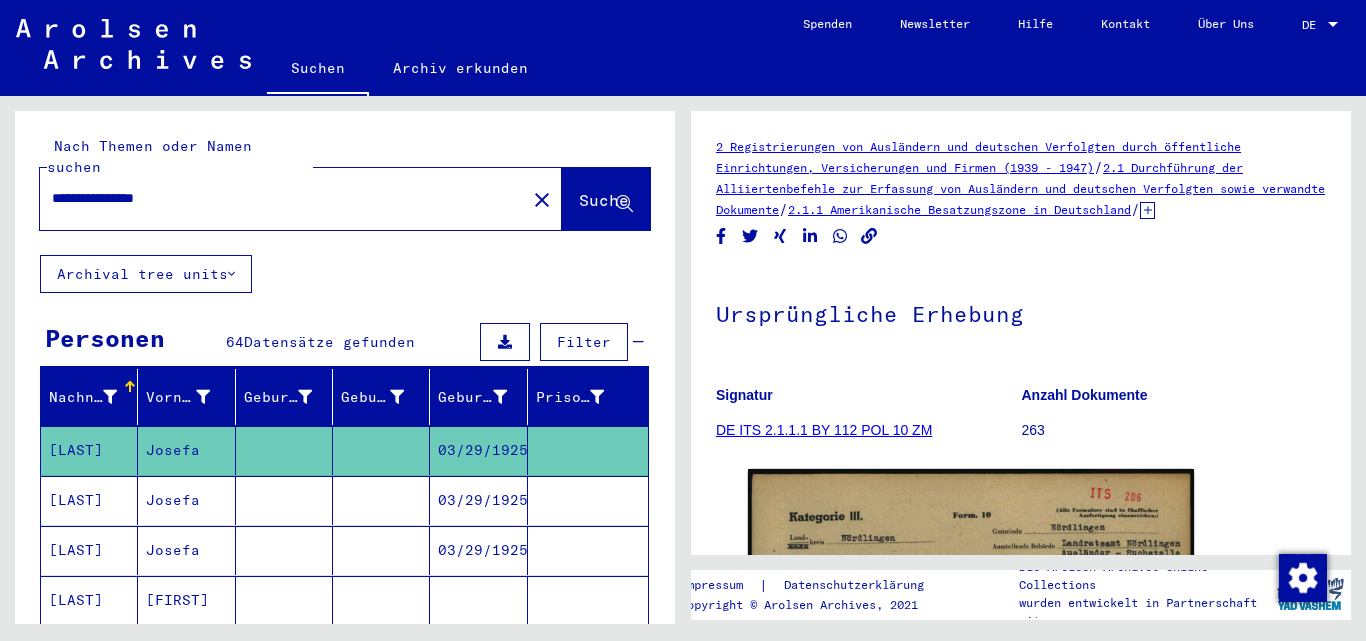click on "Josefa" at bounding box center (186, 550) 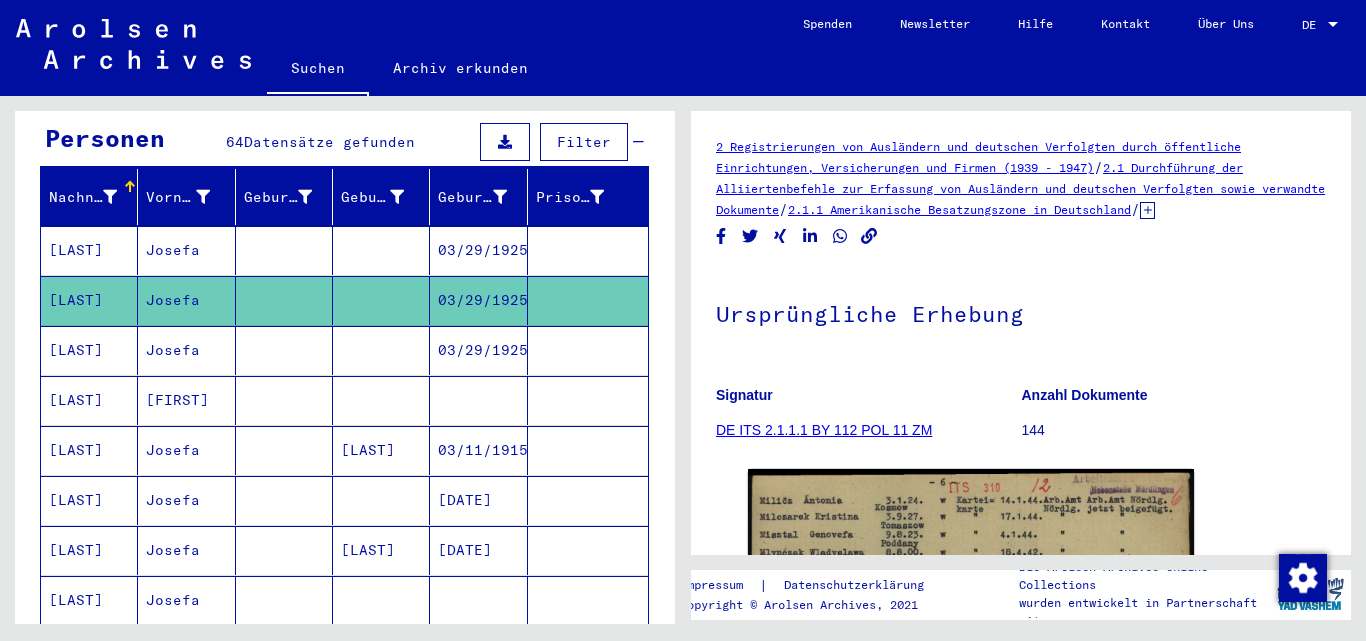 click on "Josefa" at bounding box center (186, 400) 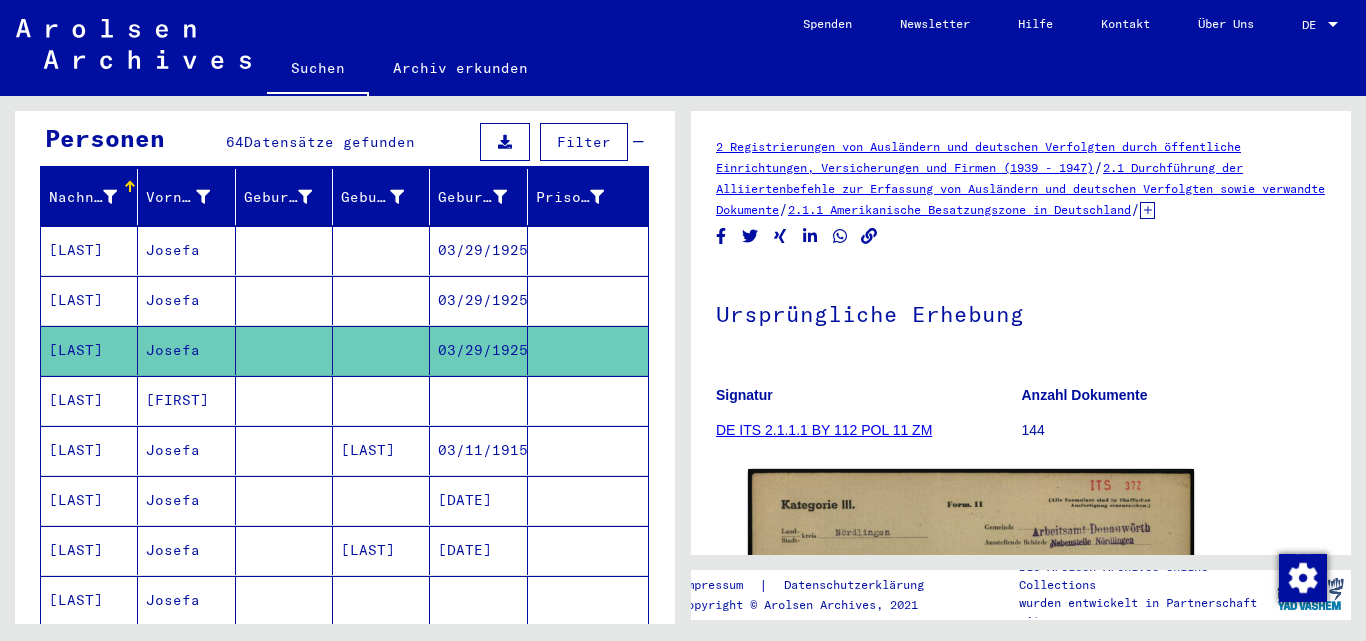 click on "[FIRST]" at bounding box center (186, 450) 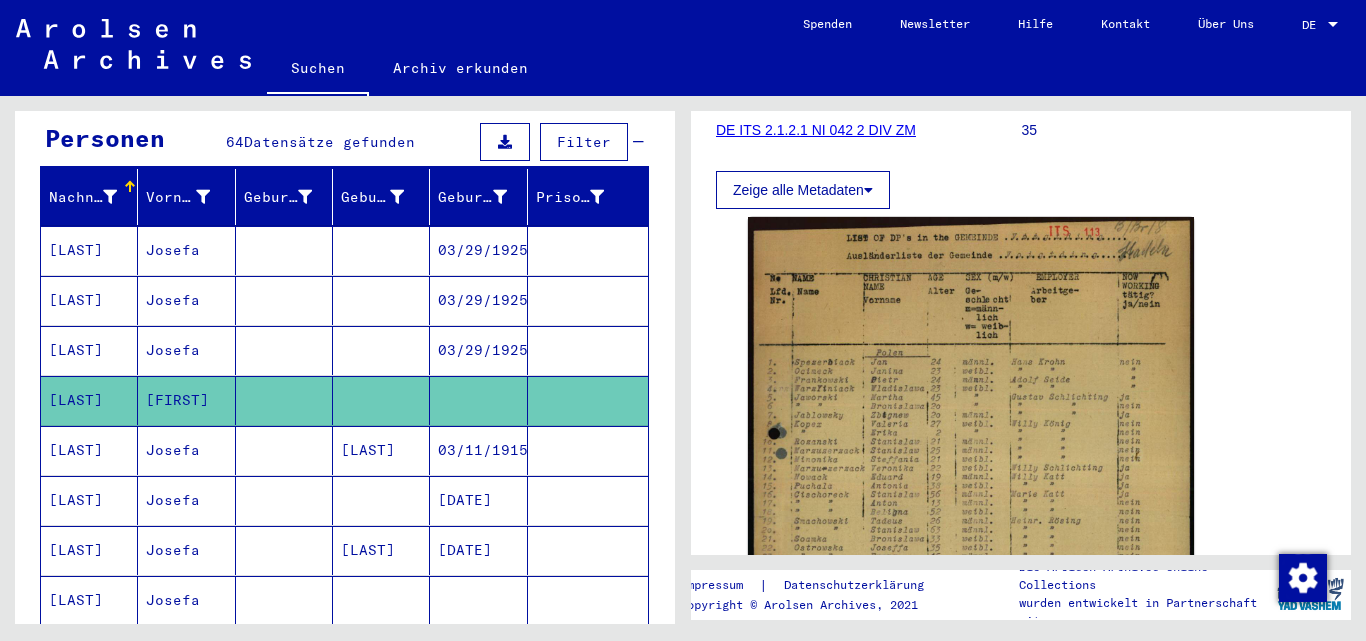 click on "Josefa" at bounding box center [186, 500] 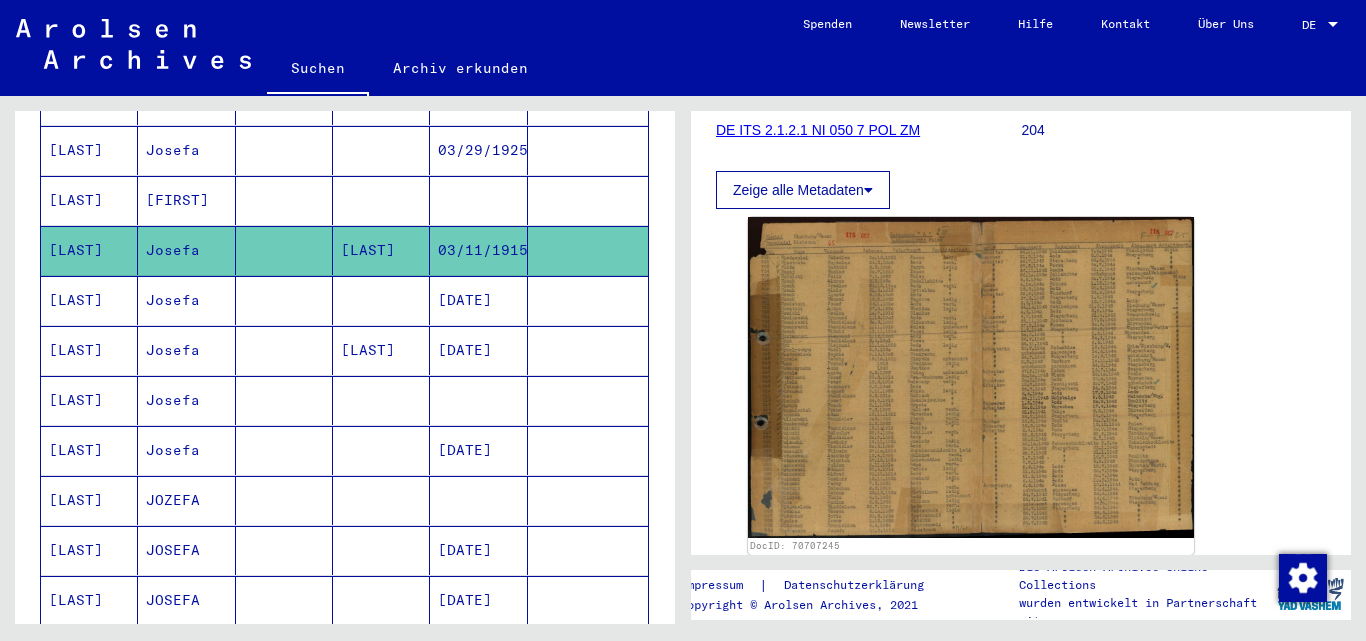 click on "[DATE]" at bounding box center (478, 400) 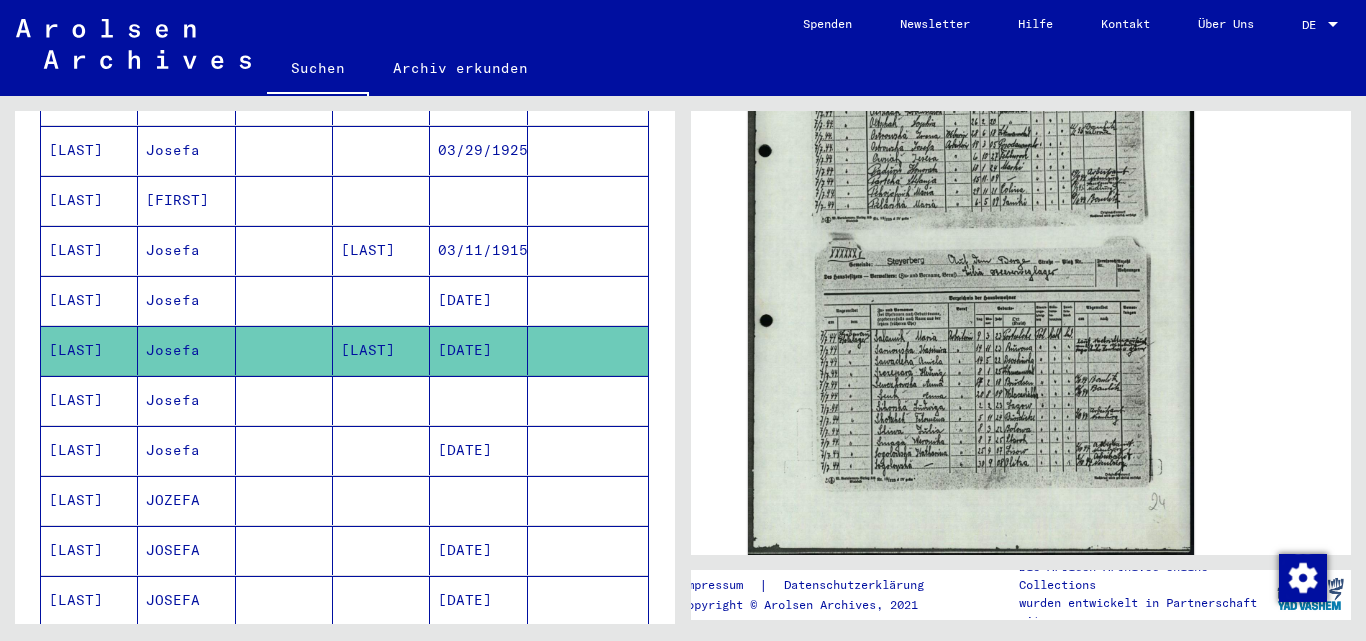 click at bounding box center [381, 500] 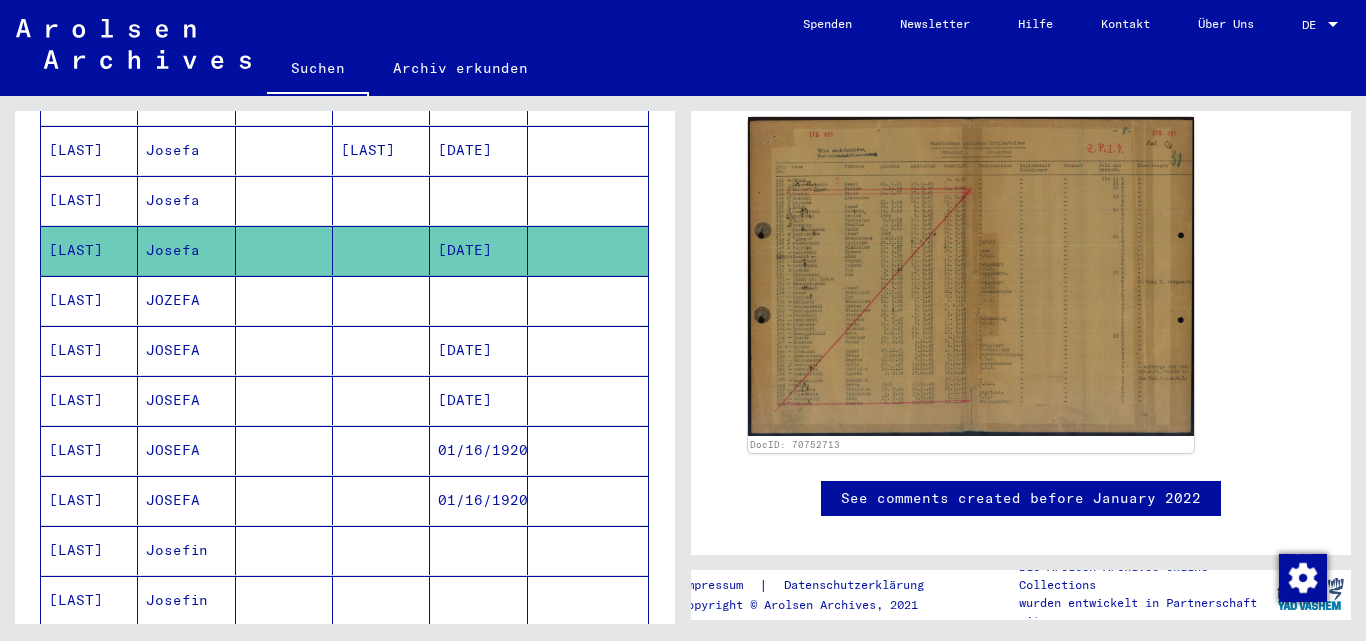 click at bounding box center (478, 350) 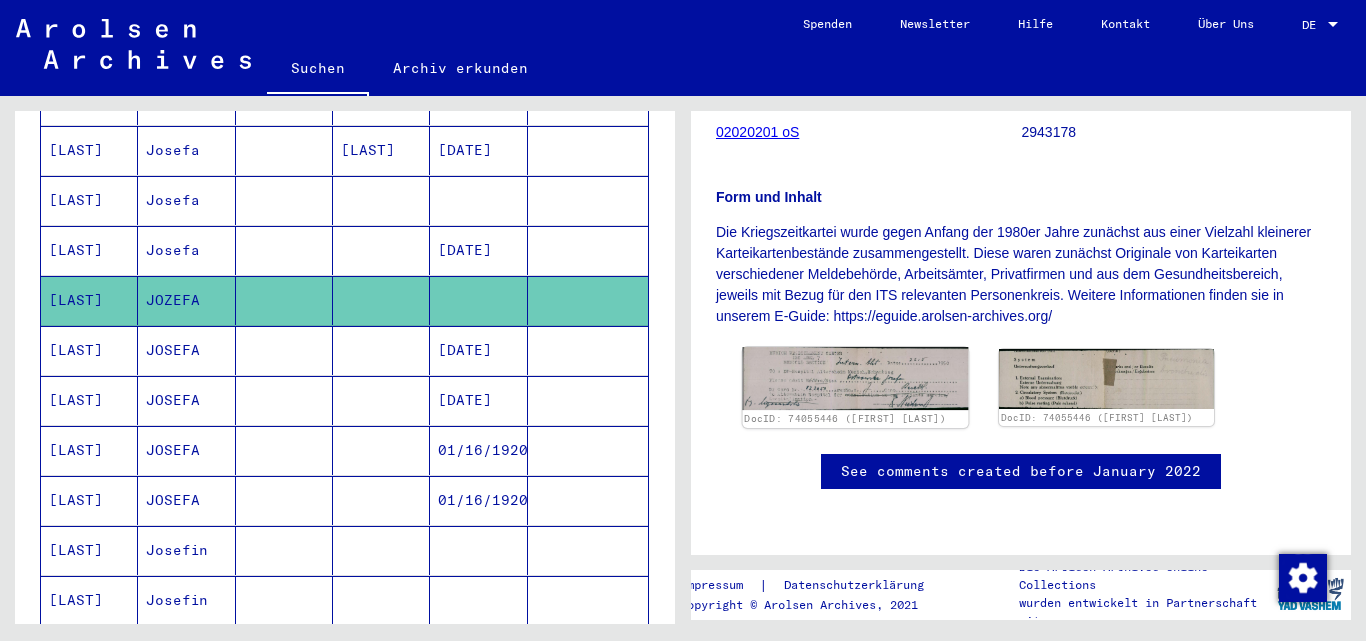 click 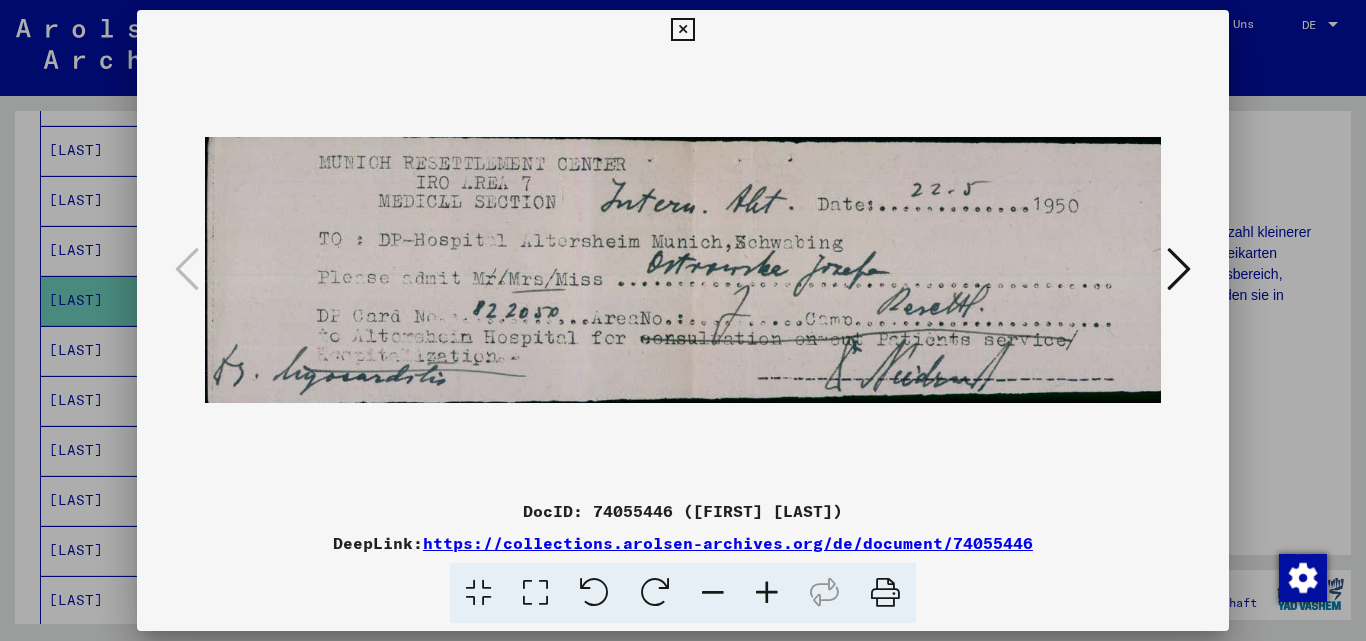 click at bounding box center [1179, 270] 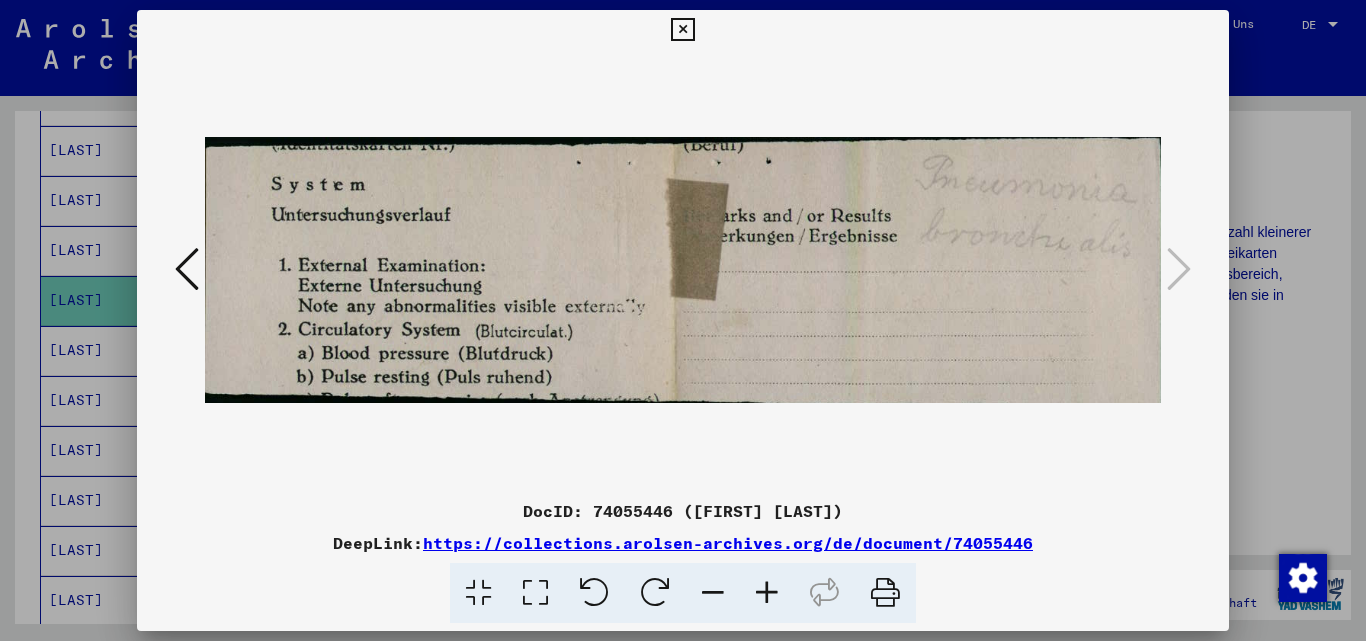 click at bounding box center [683, 320] 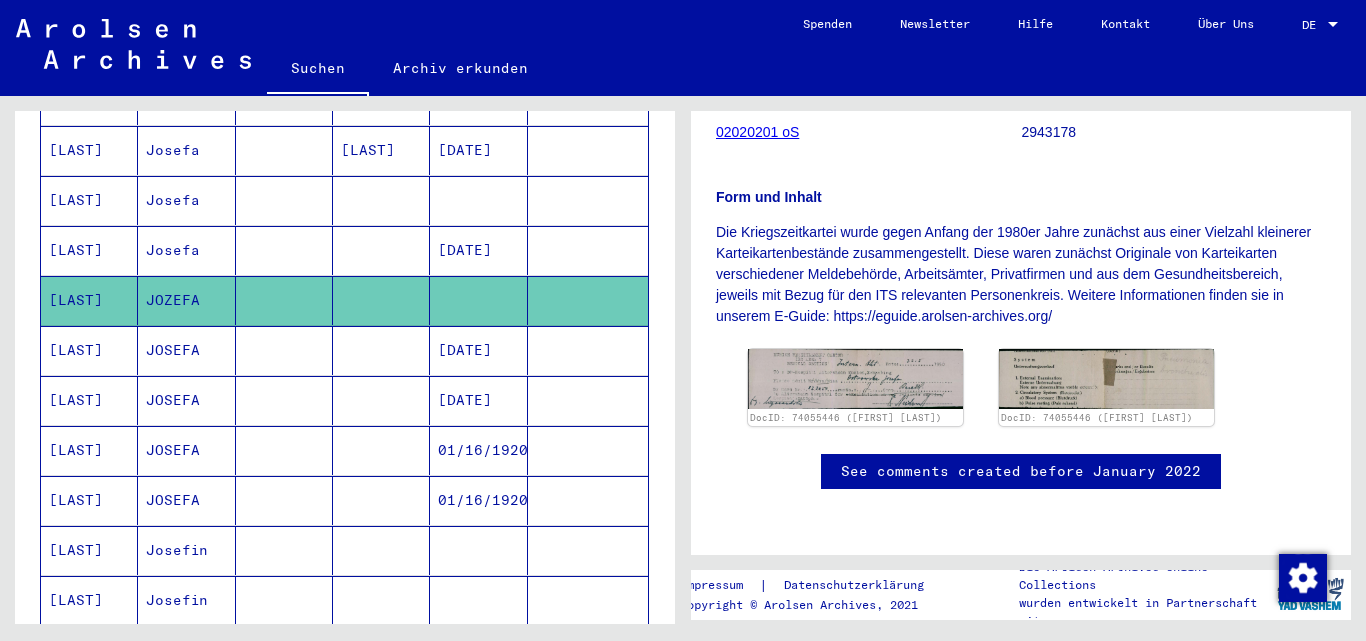 click on "[DATE]" at bounding box center (478, 400) 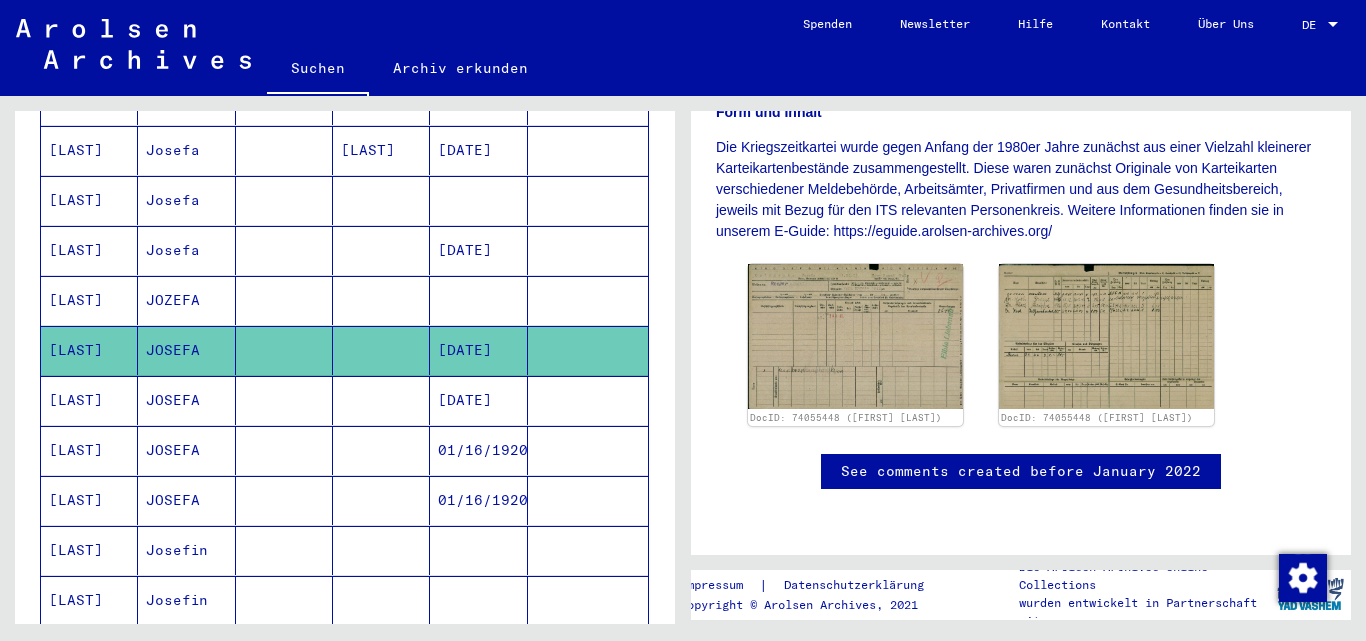 click on "[DATE]" at bounding box center [478, 450] 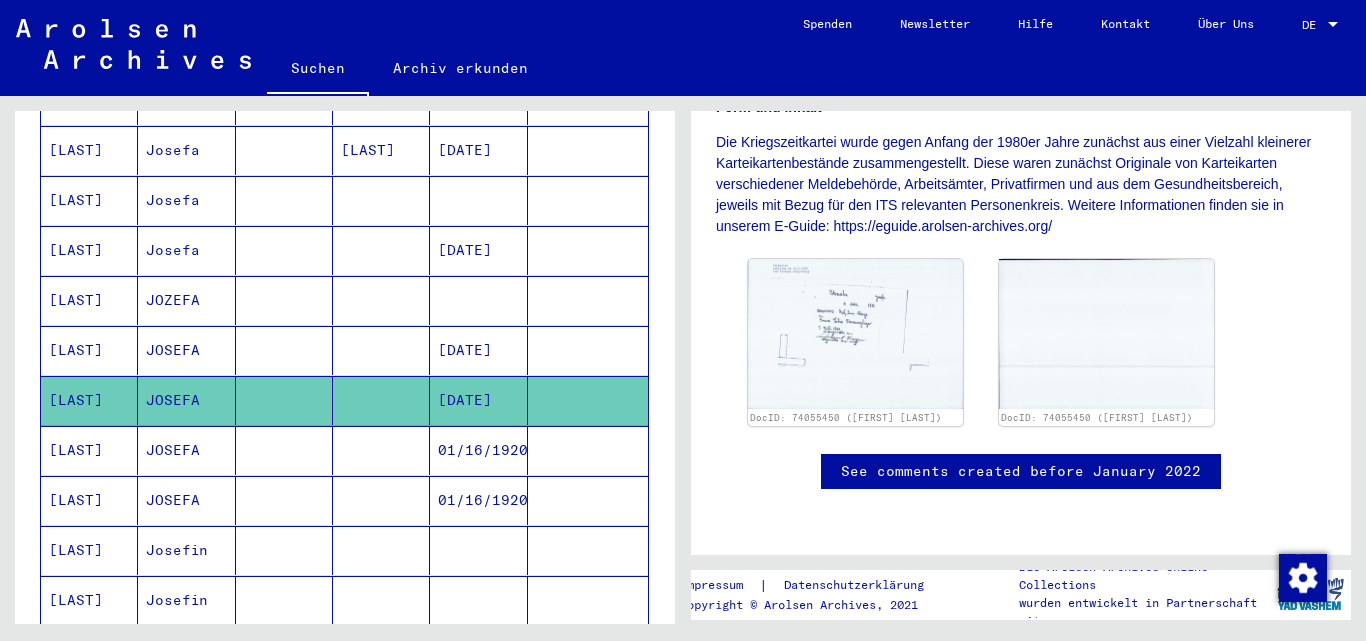 click on "01/16/1920" at bounding box center [478, 500] 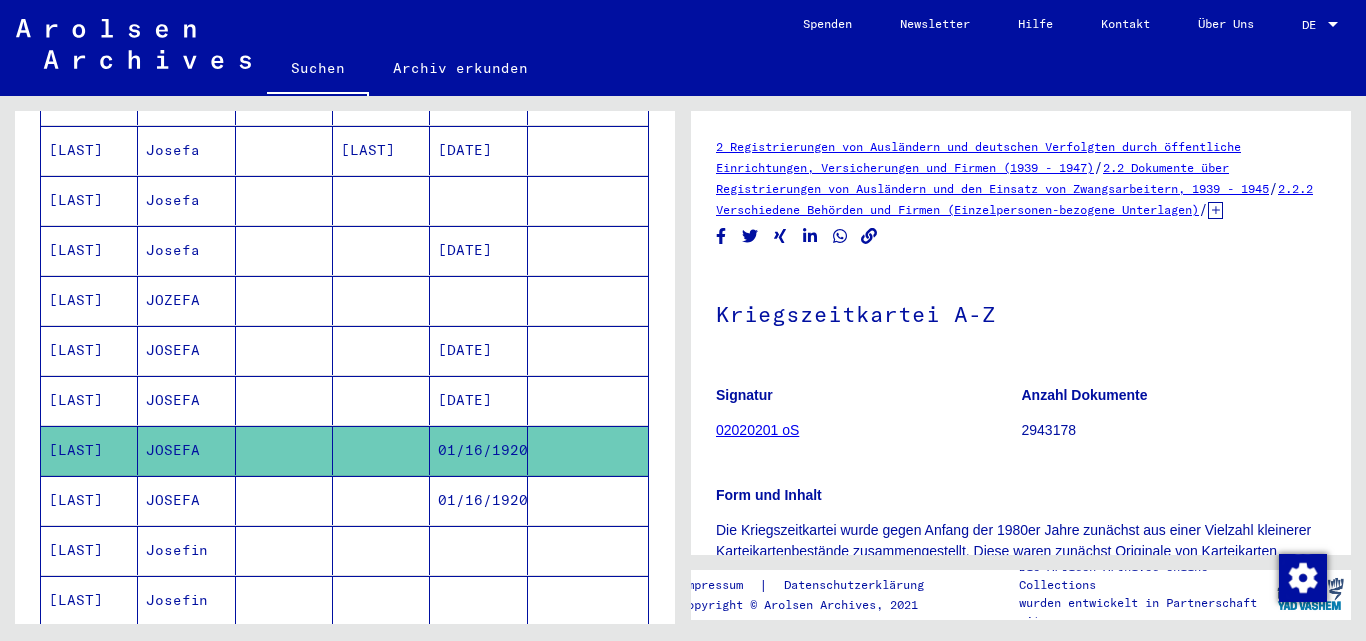 click on "01/16/1920" at bounding box center [478, 550] 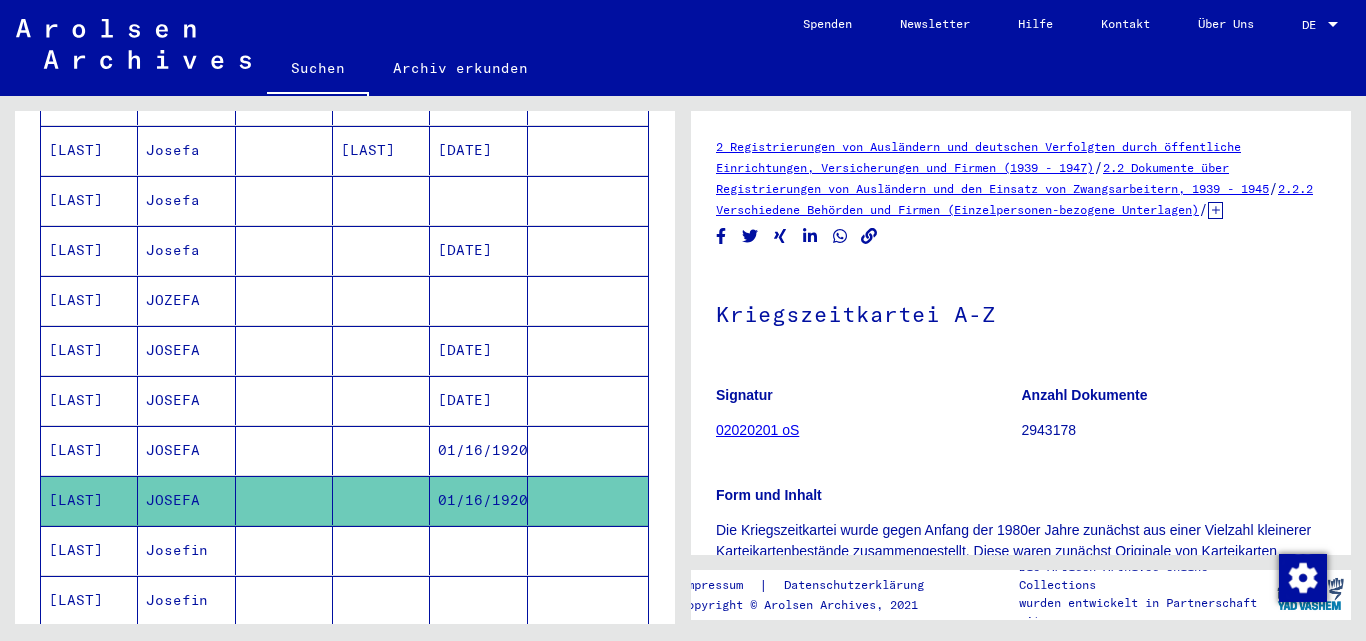 click on "01/16/1920" at bounding box center (478, 500) 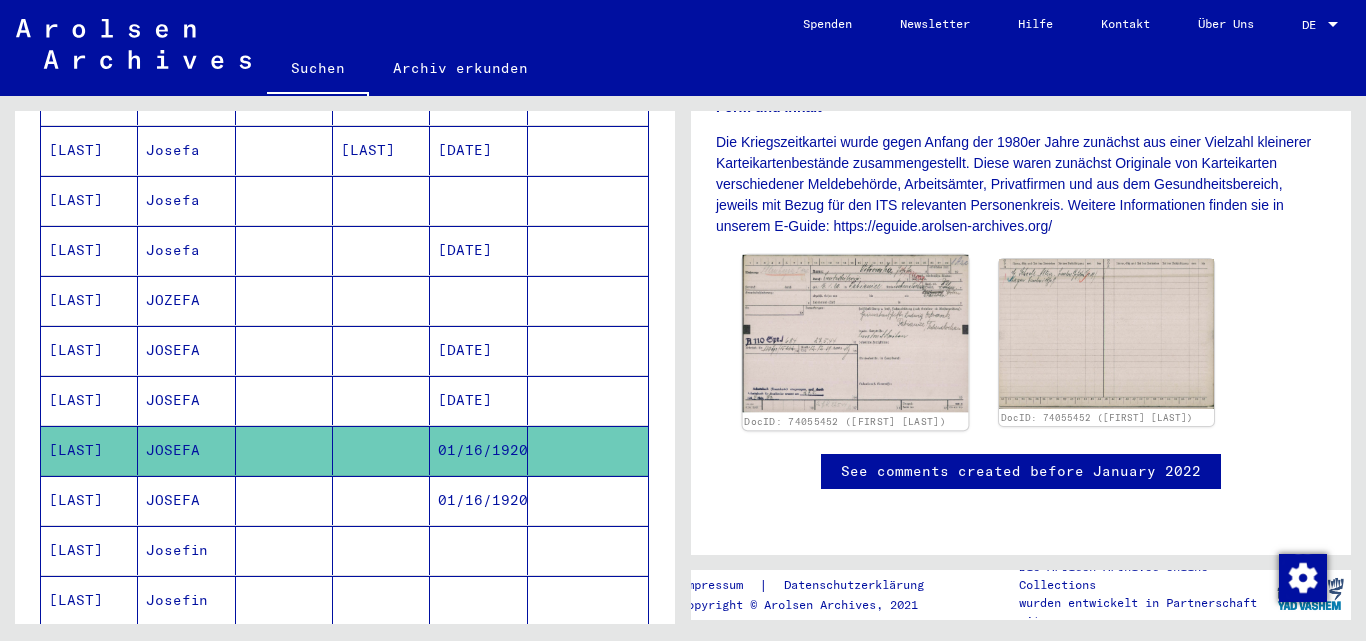 click 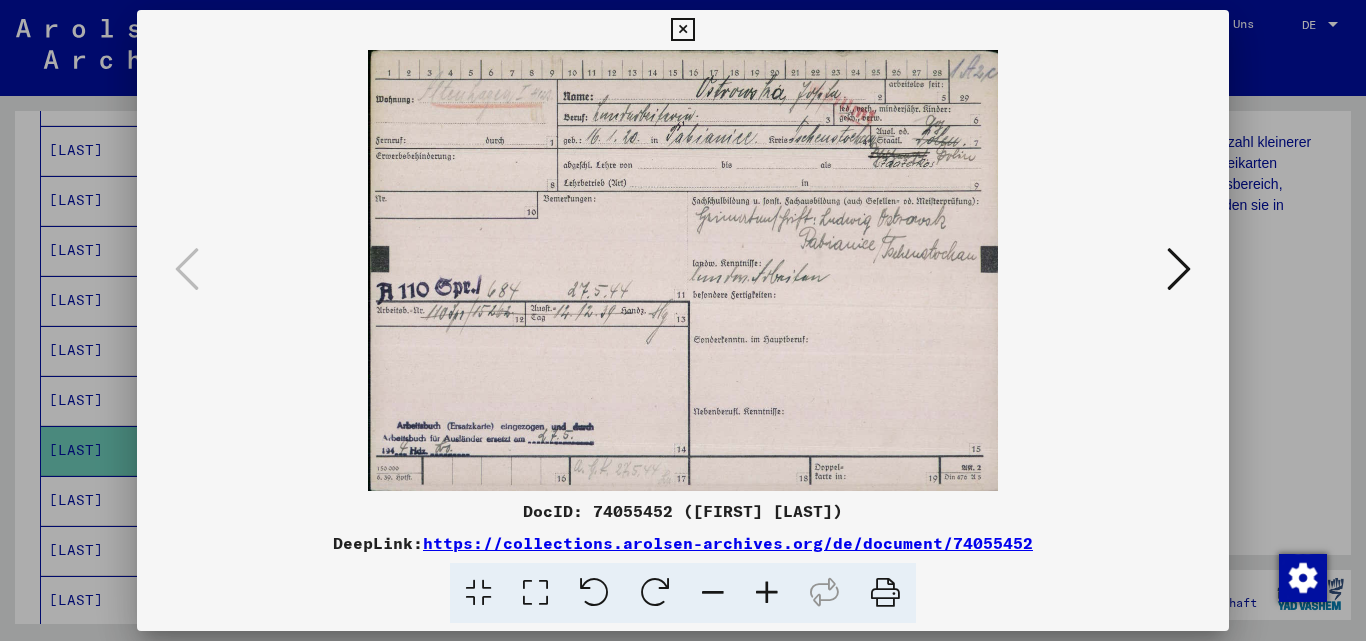 click at bounding box center (1179, 270) 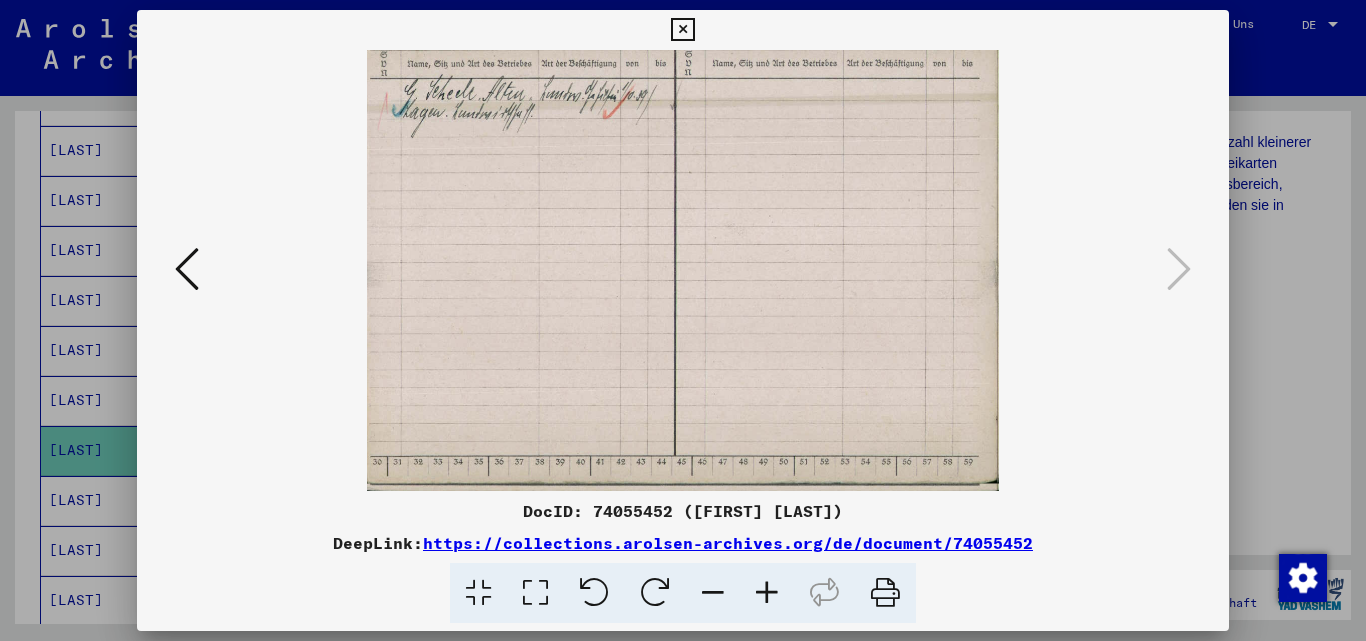 click at bounding box center [683, 320] 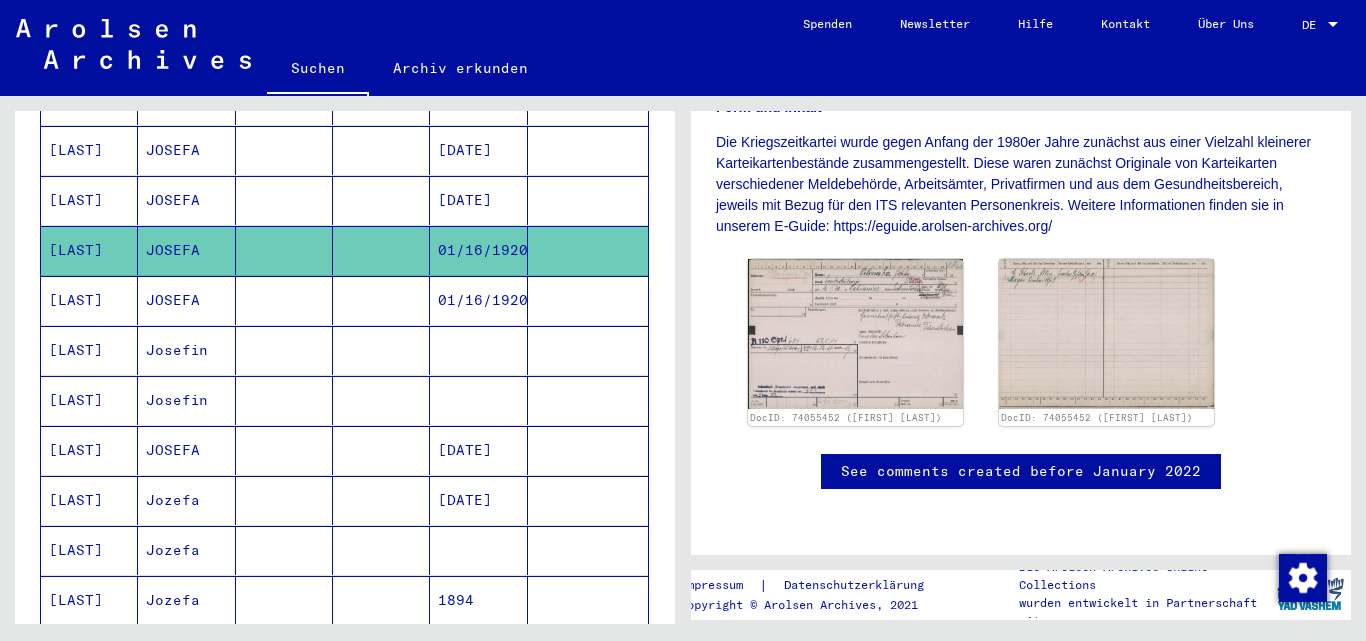 click at bounding box center (381, 400) 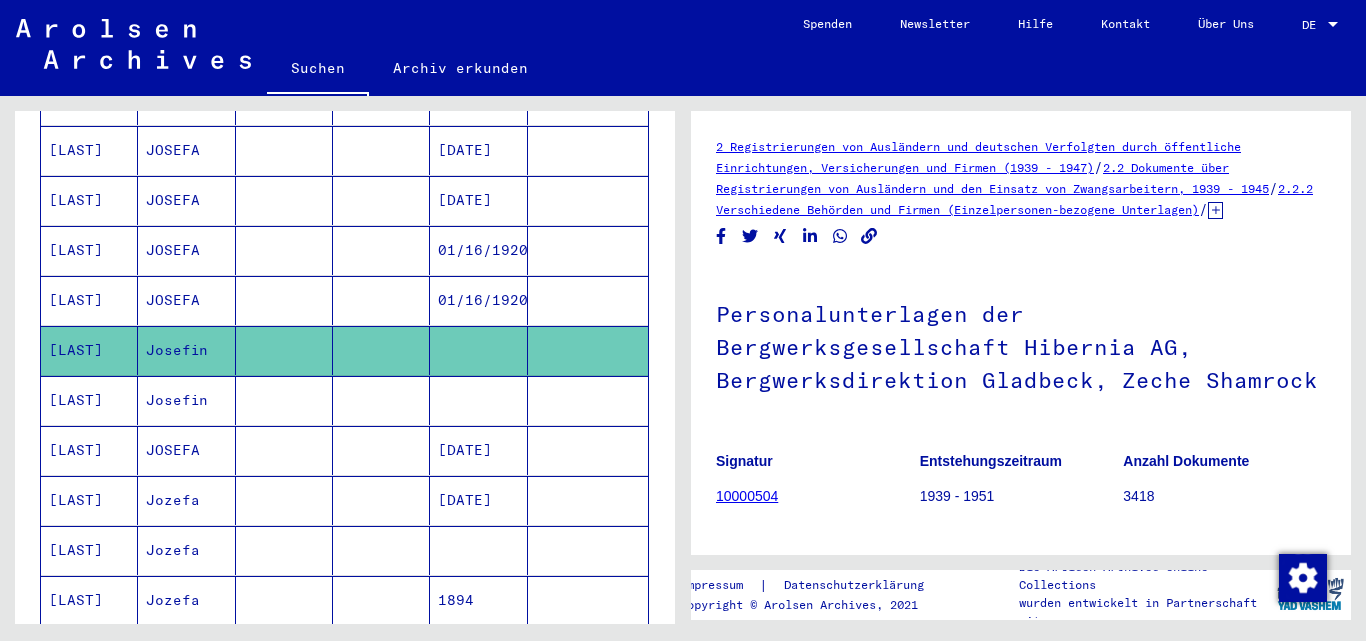 click at bounding box center [478, 450] 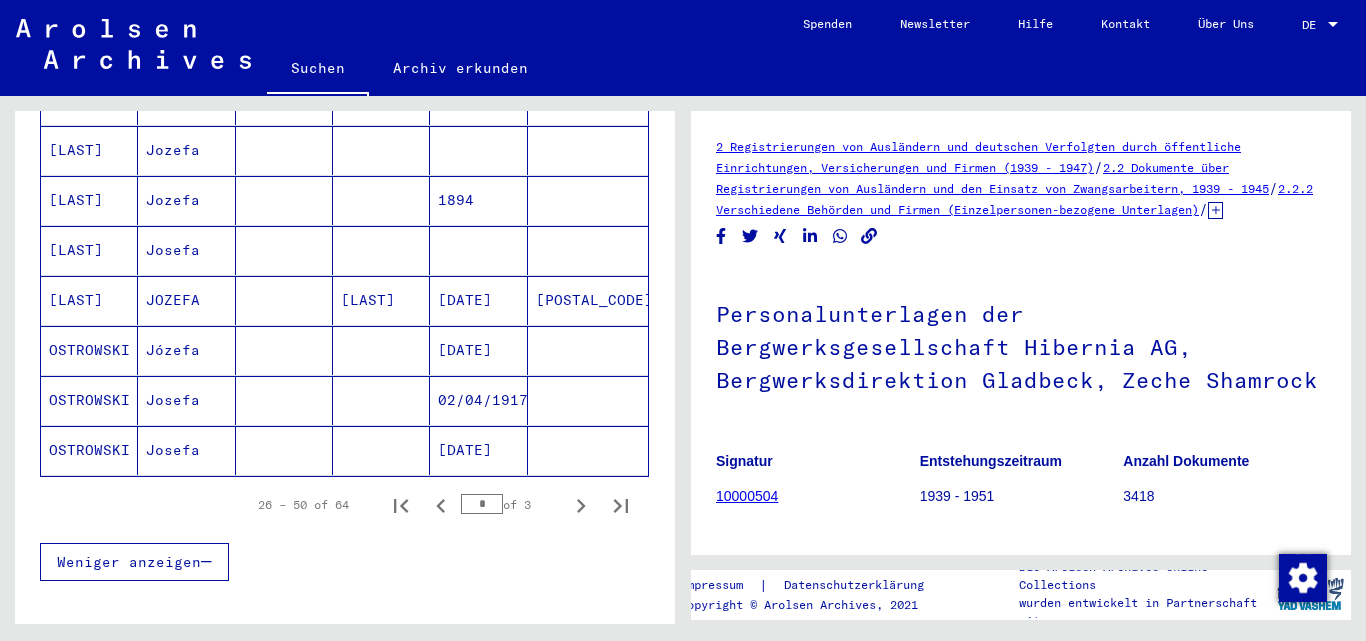 click on "[DATE]" at bounding box center (478, 350) 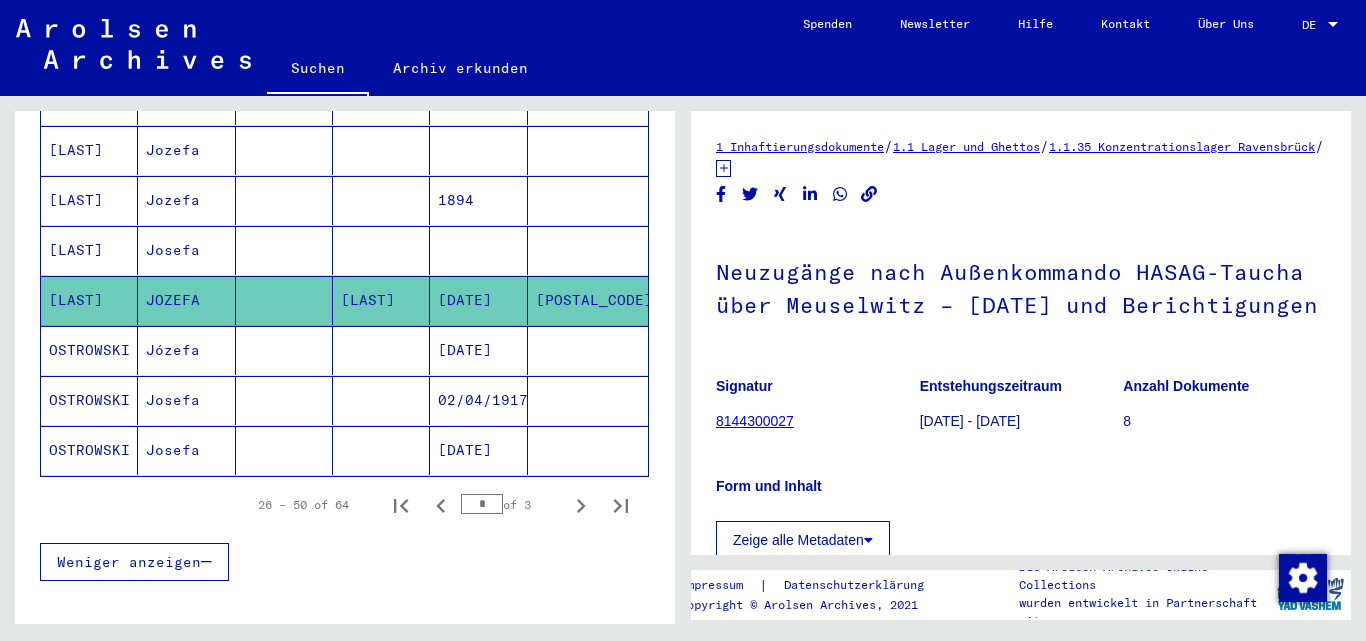 click on "[DATE]" at bounding box center [478, 400] 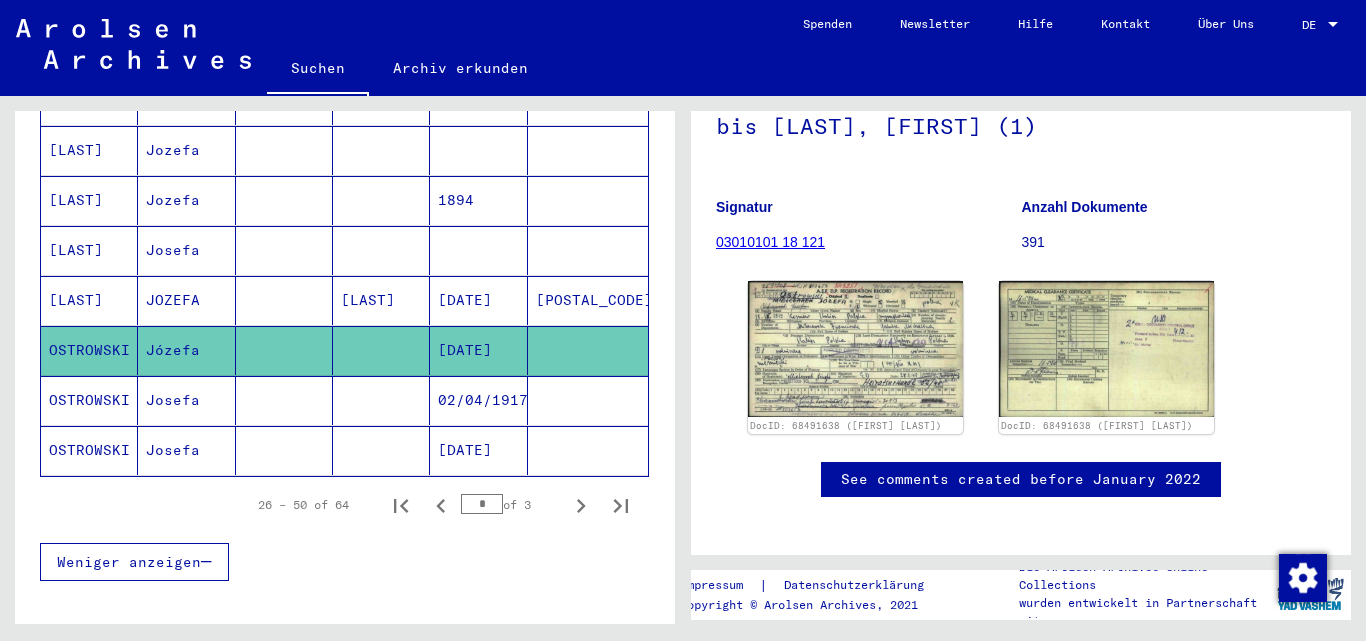 click 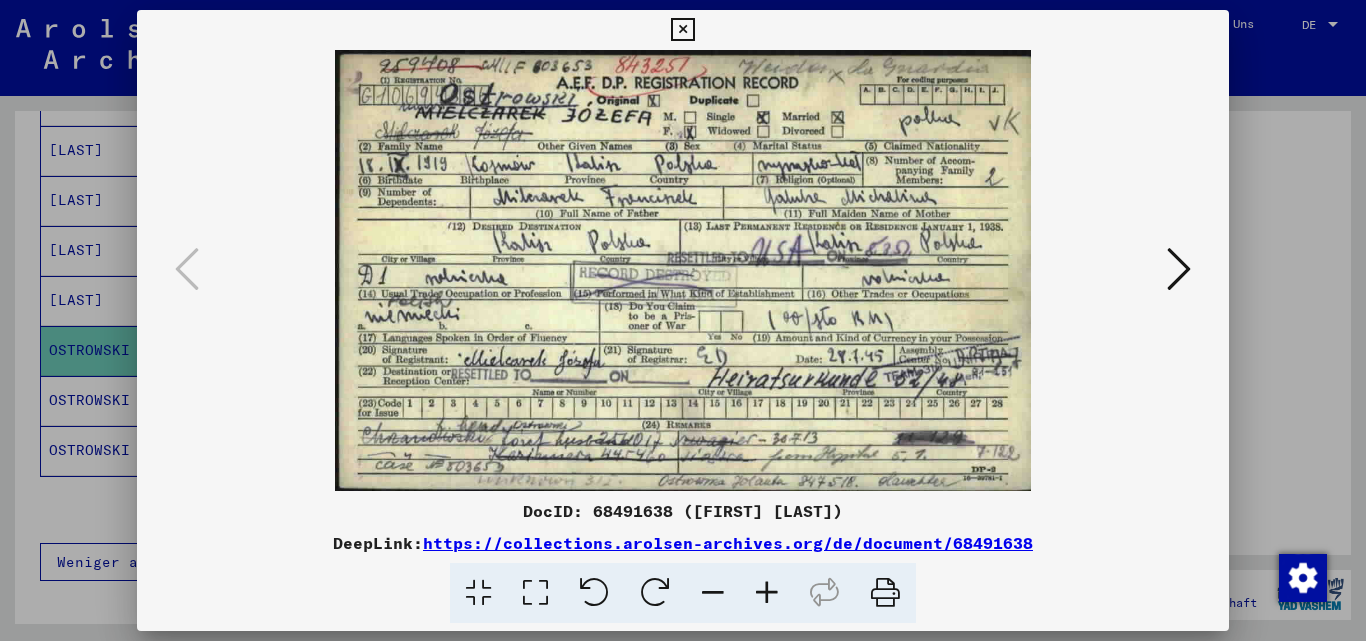 click at bounding box center (1179, 269) 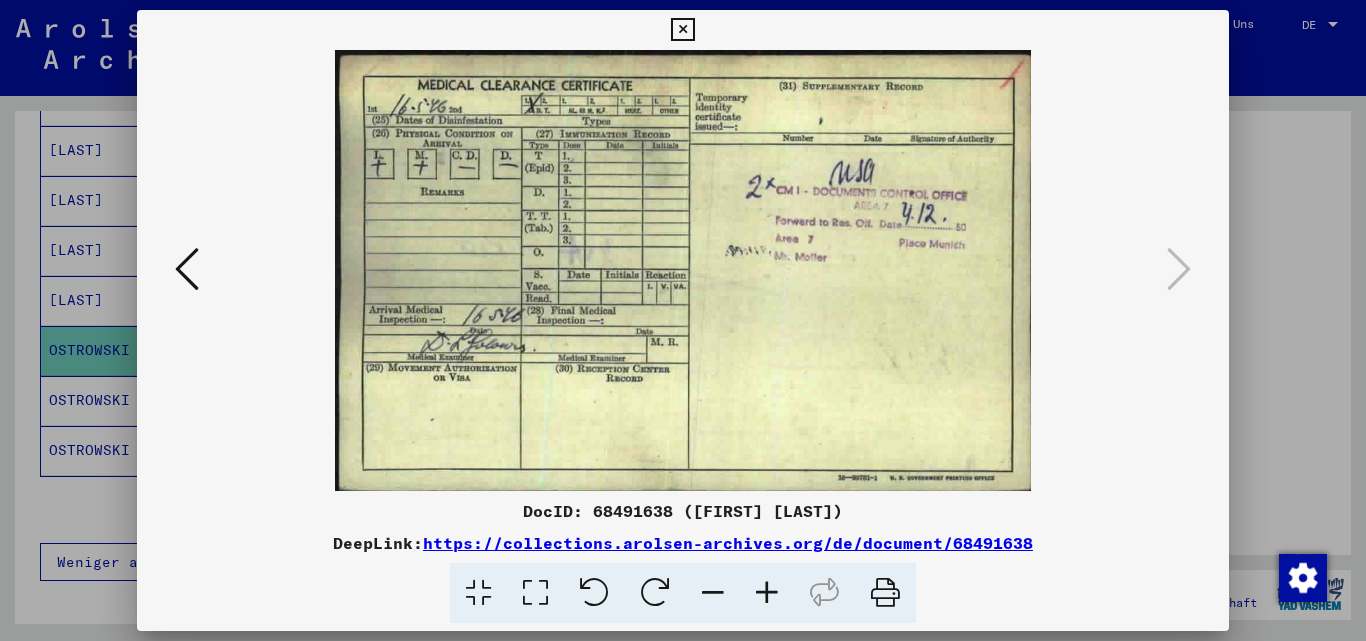click at bounding box center [683, 320] 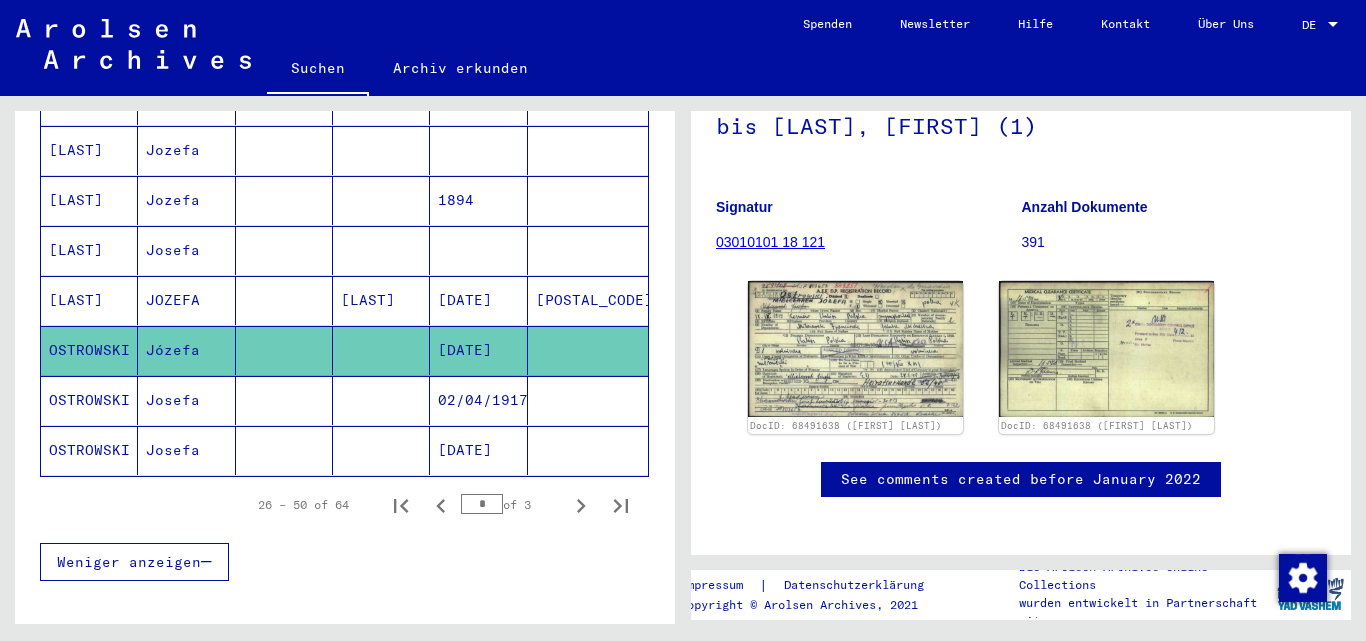 click on "02/04/1917" at bounding box center [478, 450] 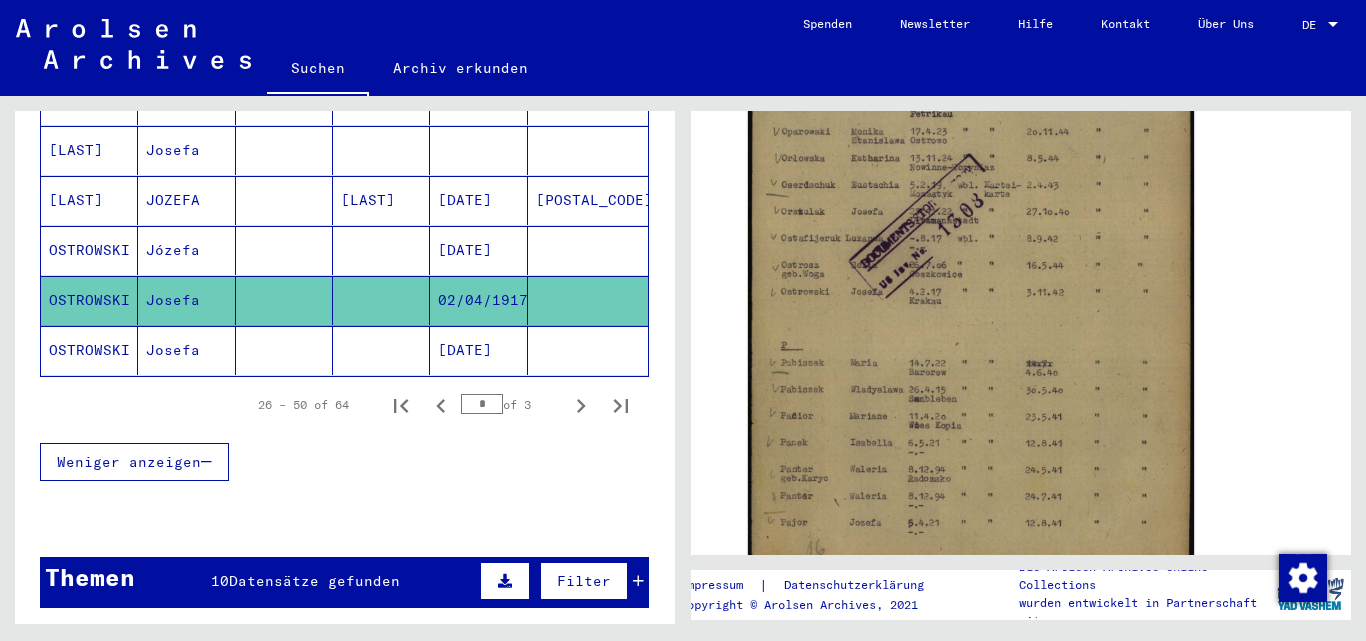 click on "[DATE]" 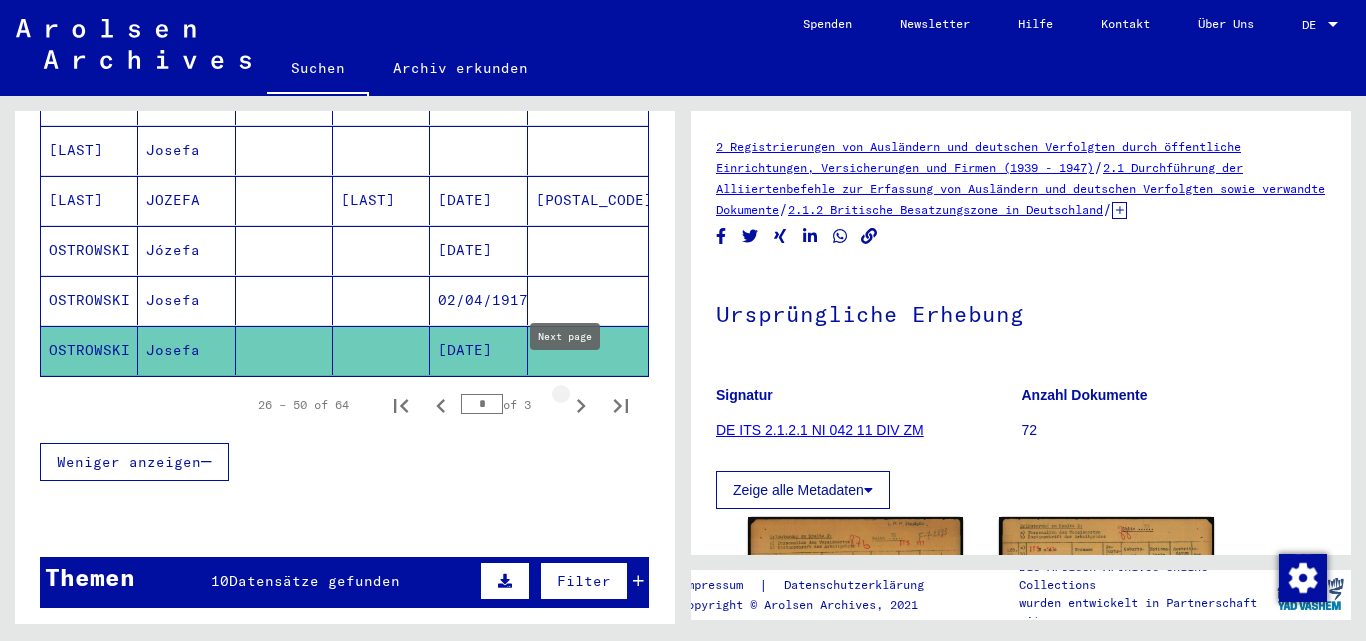 click 